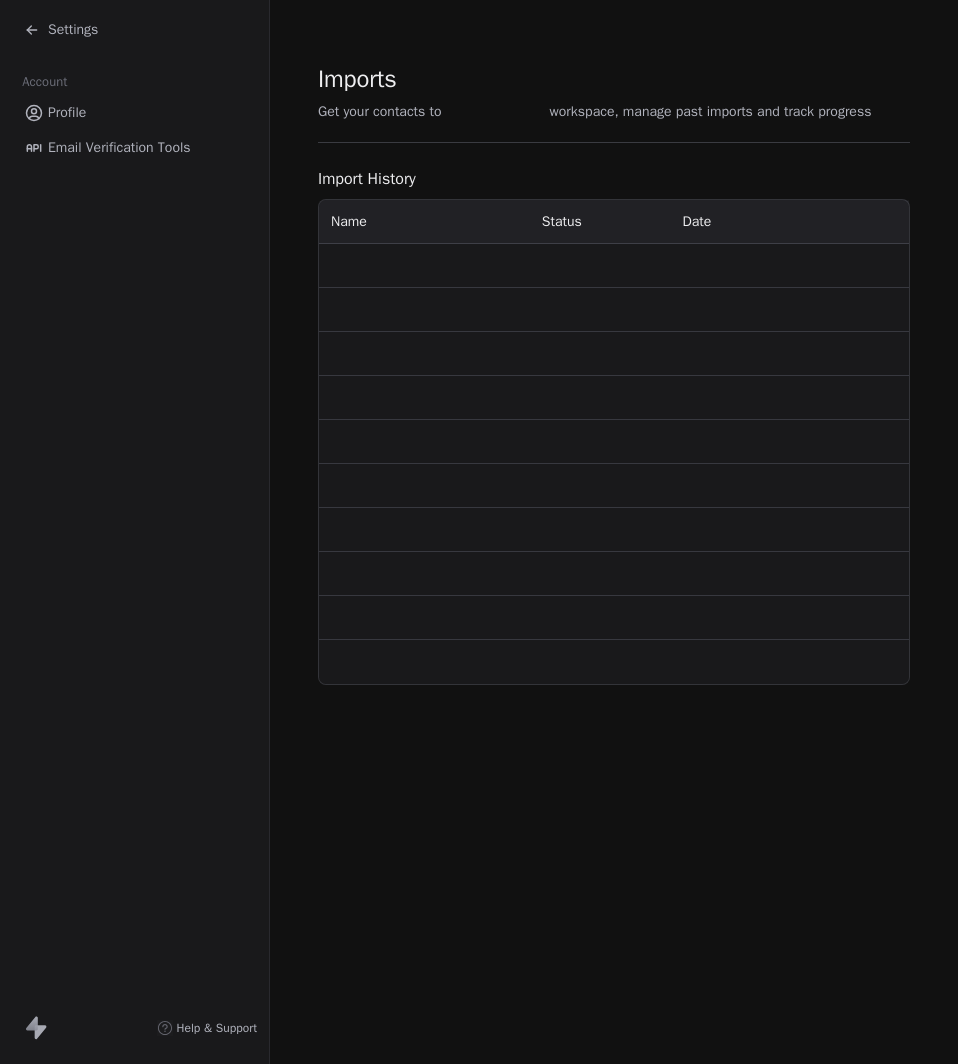 scroll, scrollTop: 0, scrollLeft: 0, axis: both 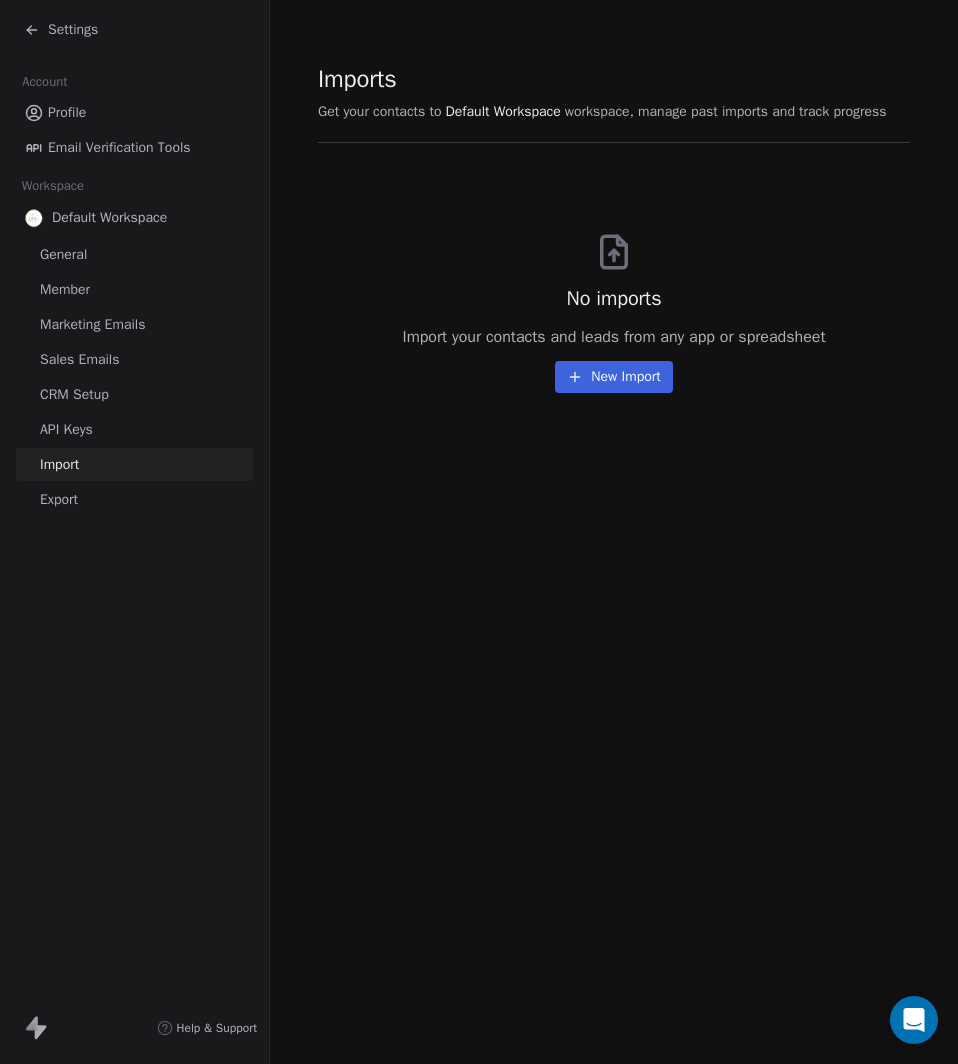 click on "Settings" at bounding box center (73, 30) 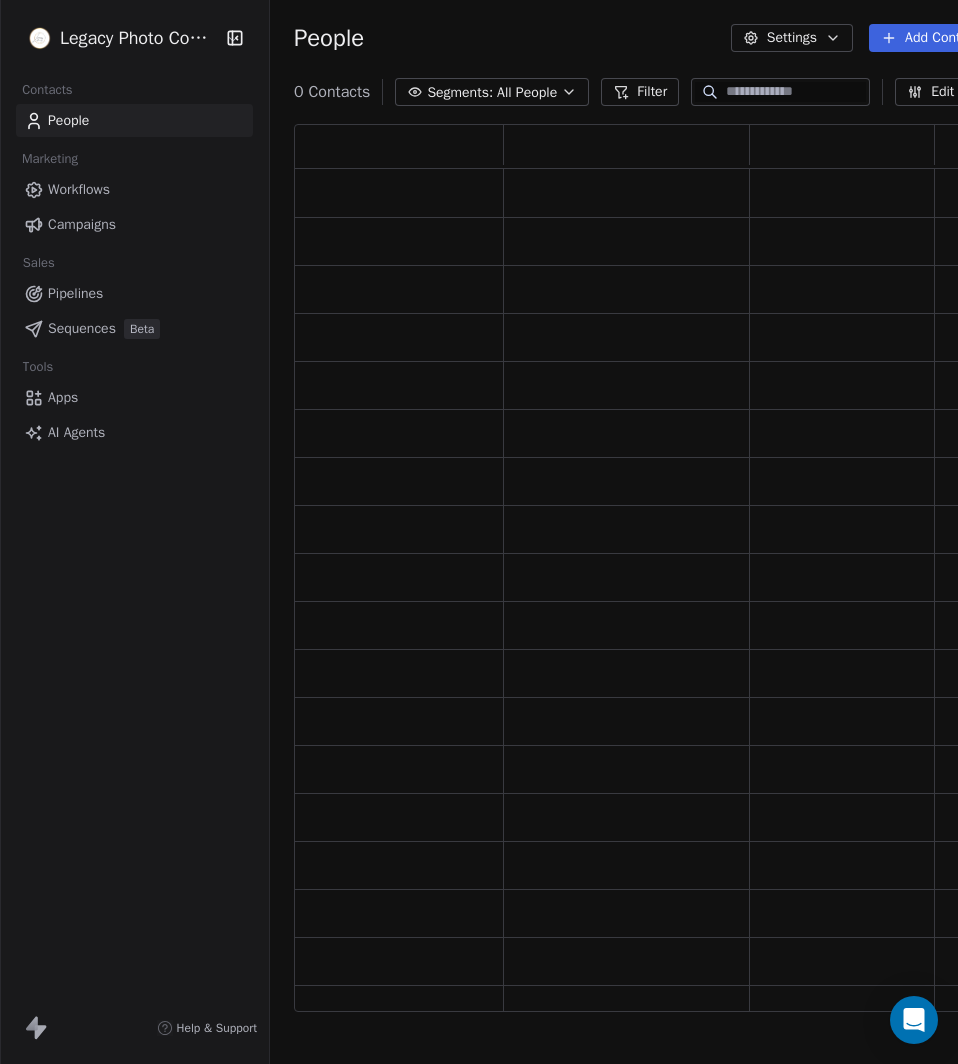 scroll, scrollTop: 16, scrollLeft: 16, axis: both 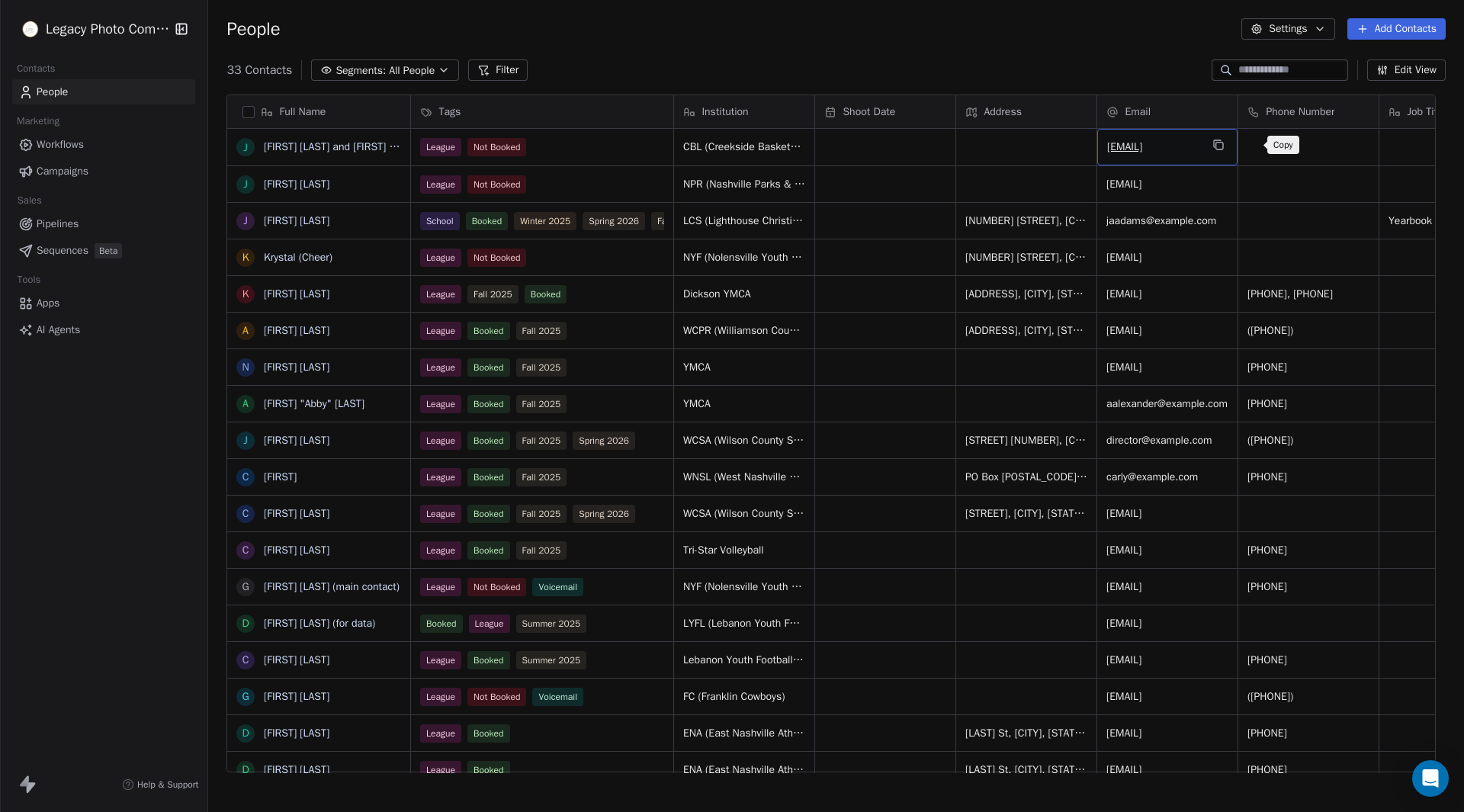 click 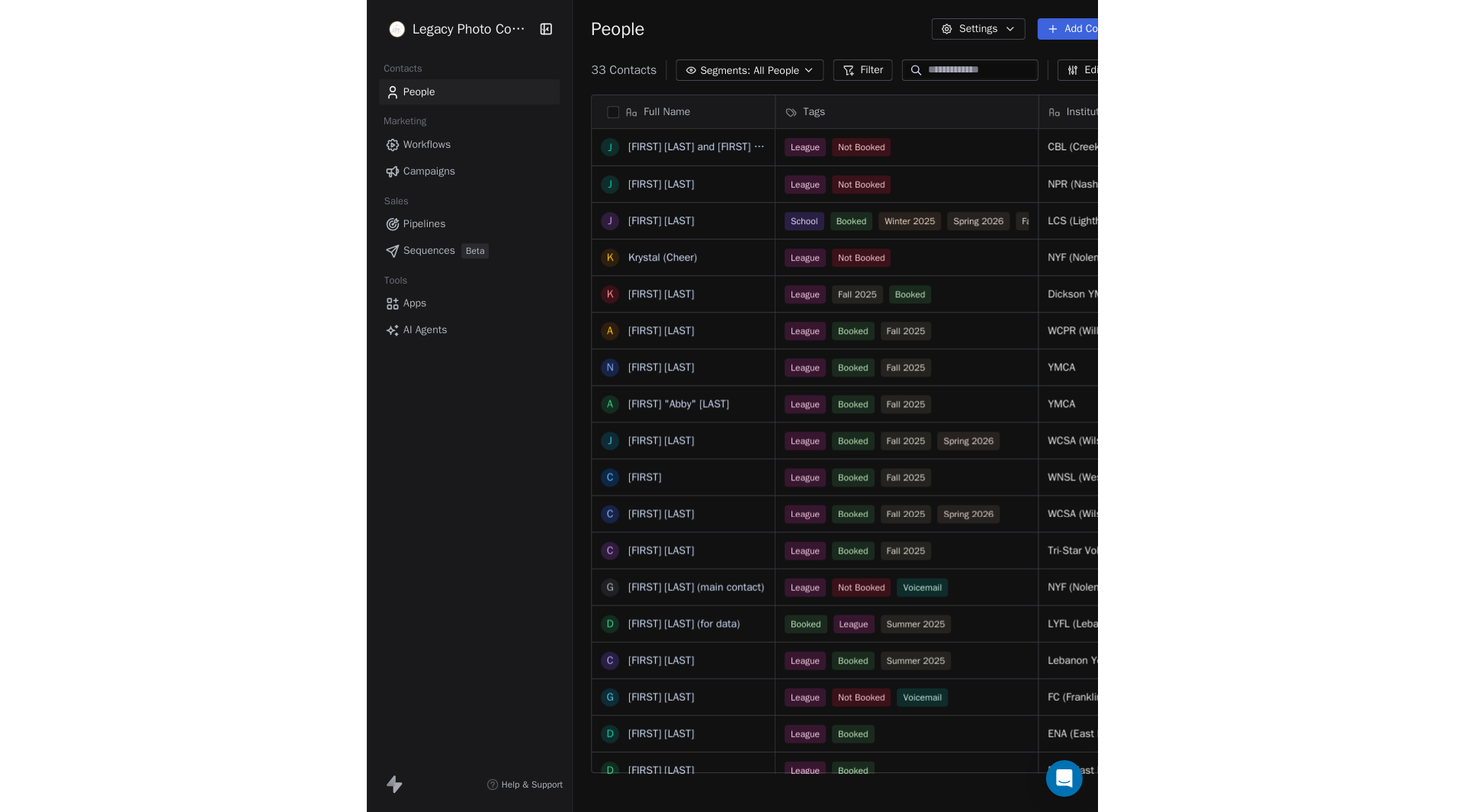 scroll, scrollTop: 703, scrollLeft: 606, axis: both 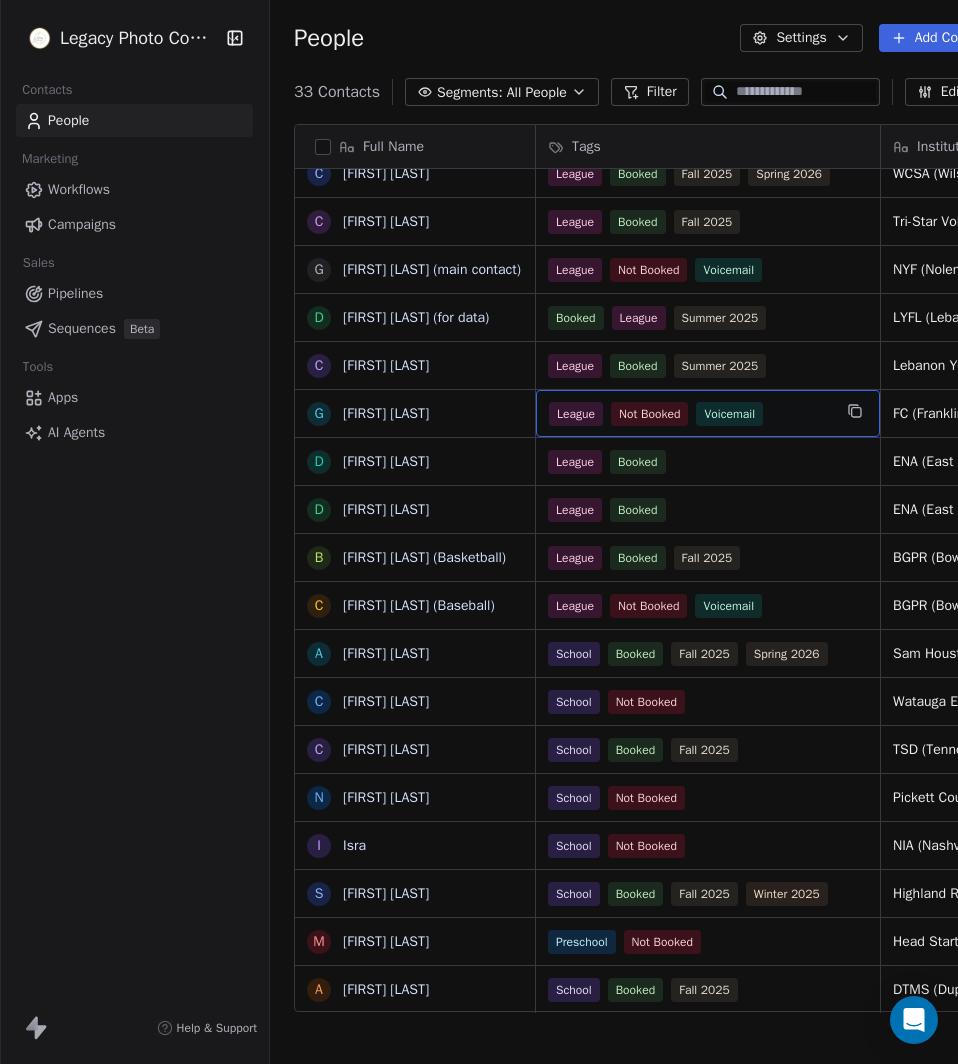 click on "League Not Booked Voicemail" at bounding box center (708, 413) 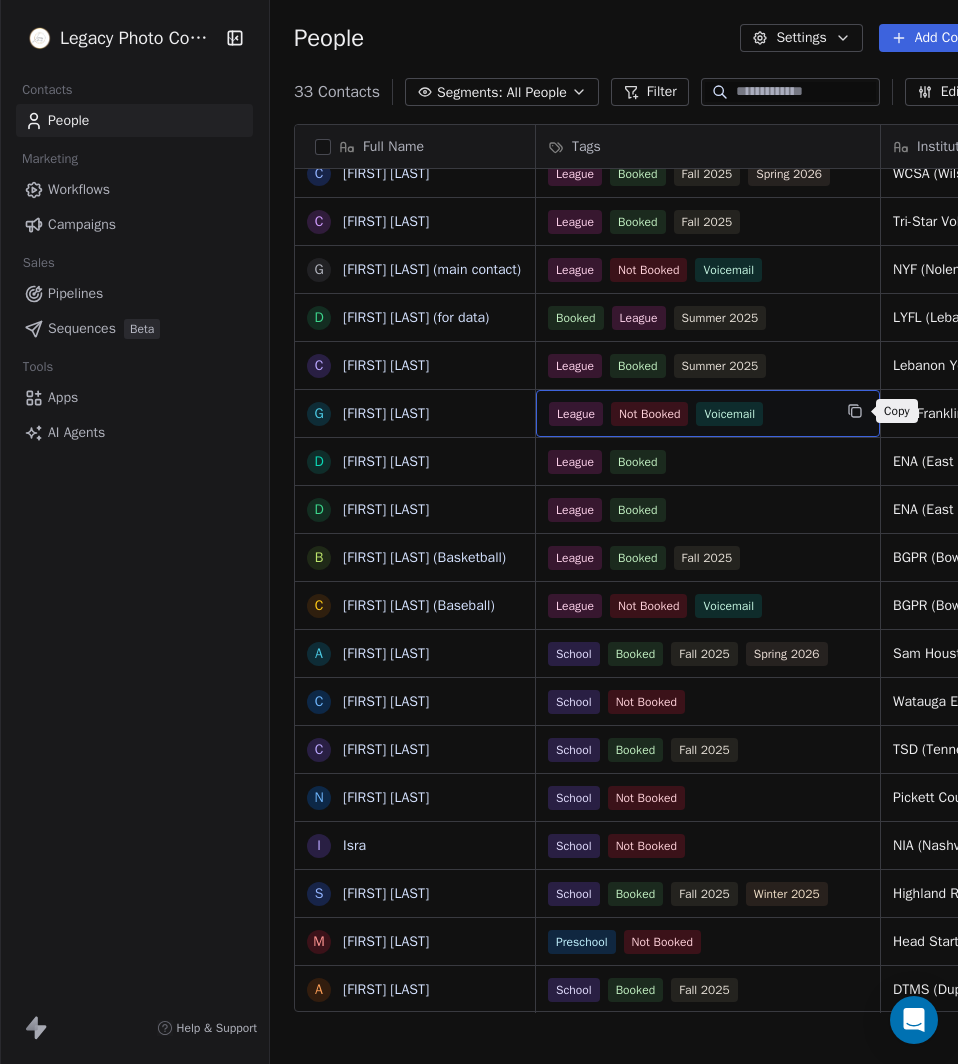click 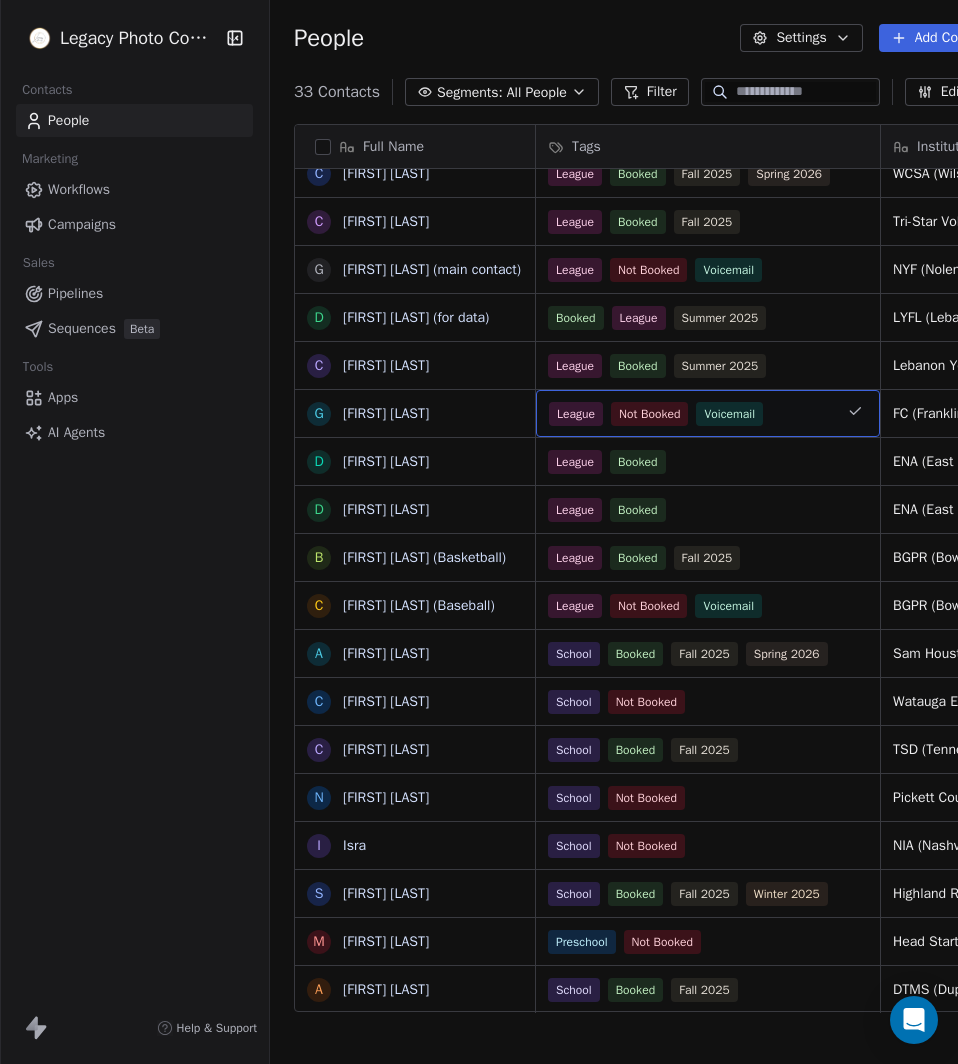 click on "League Not Booked Voicemail" at bounding box center [690, 414] 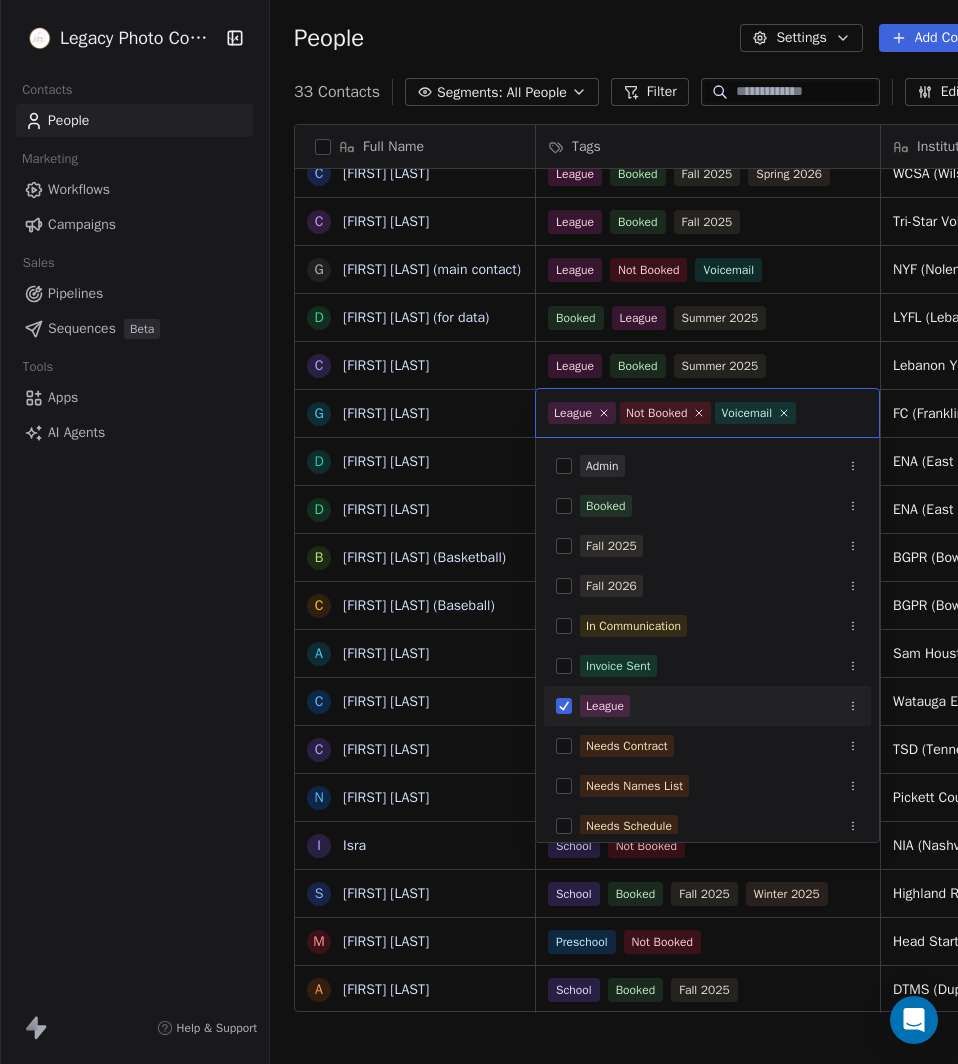 click 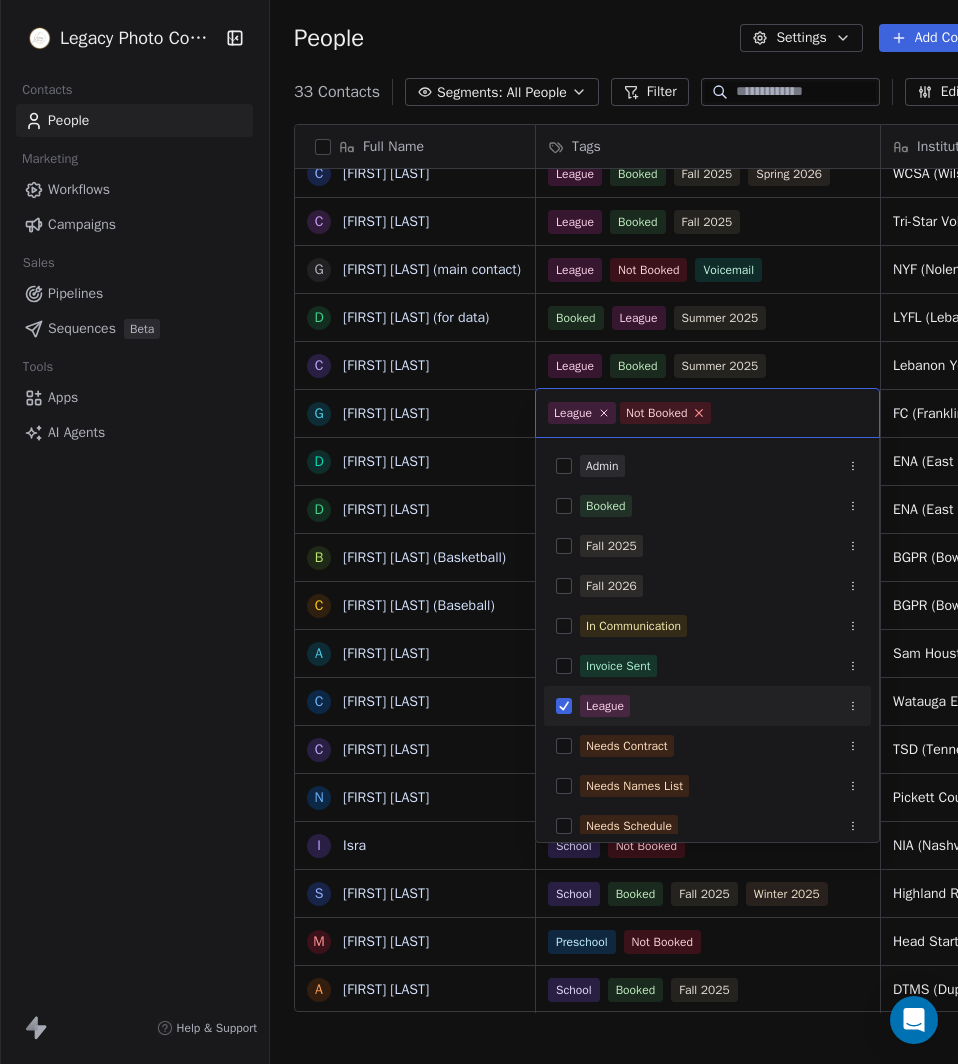 click 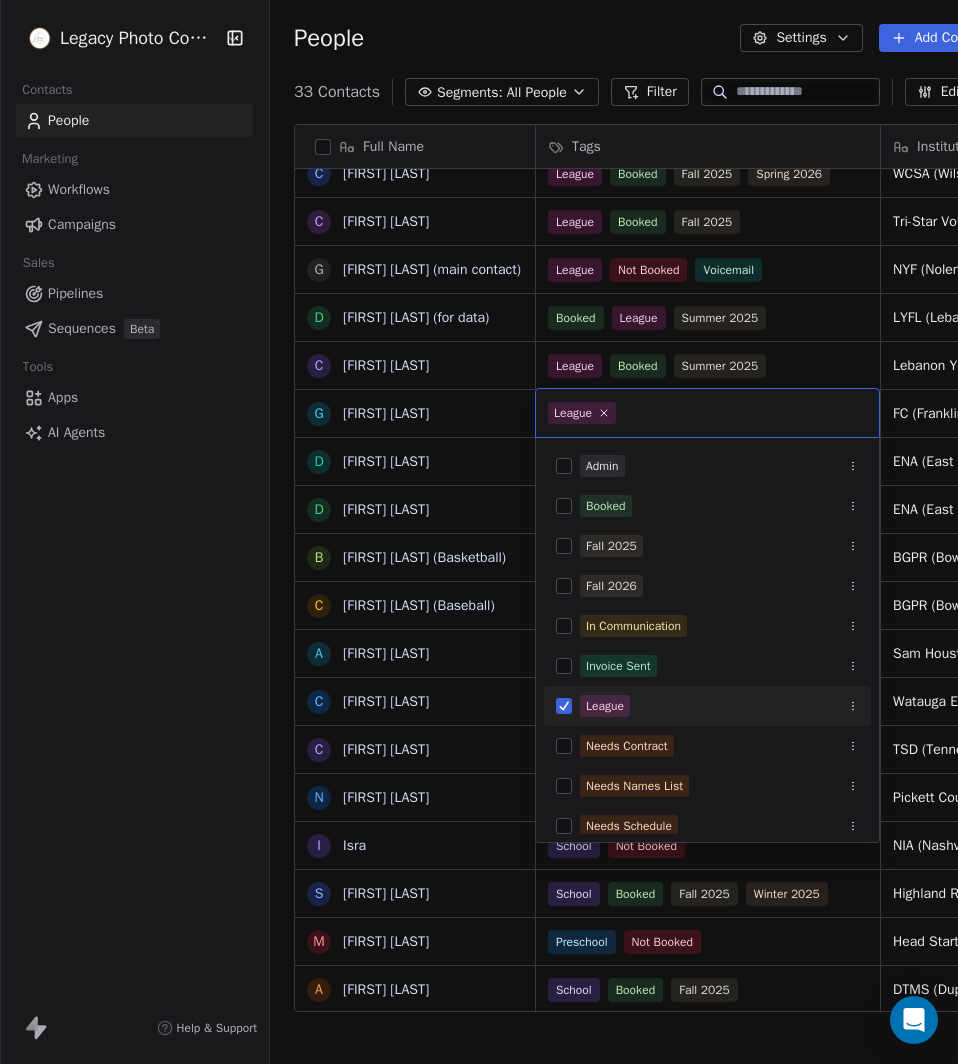 click at bounding box center [743, 413] 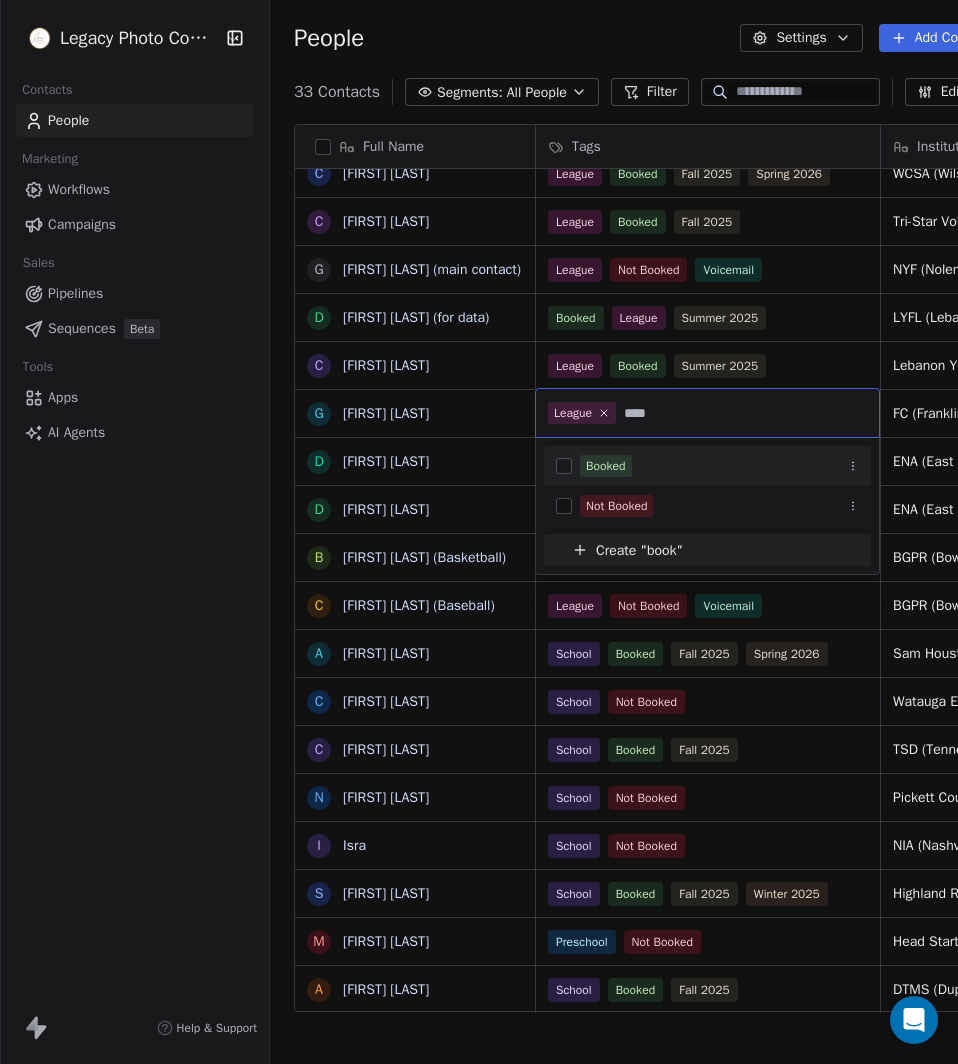 type on "****" 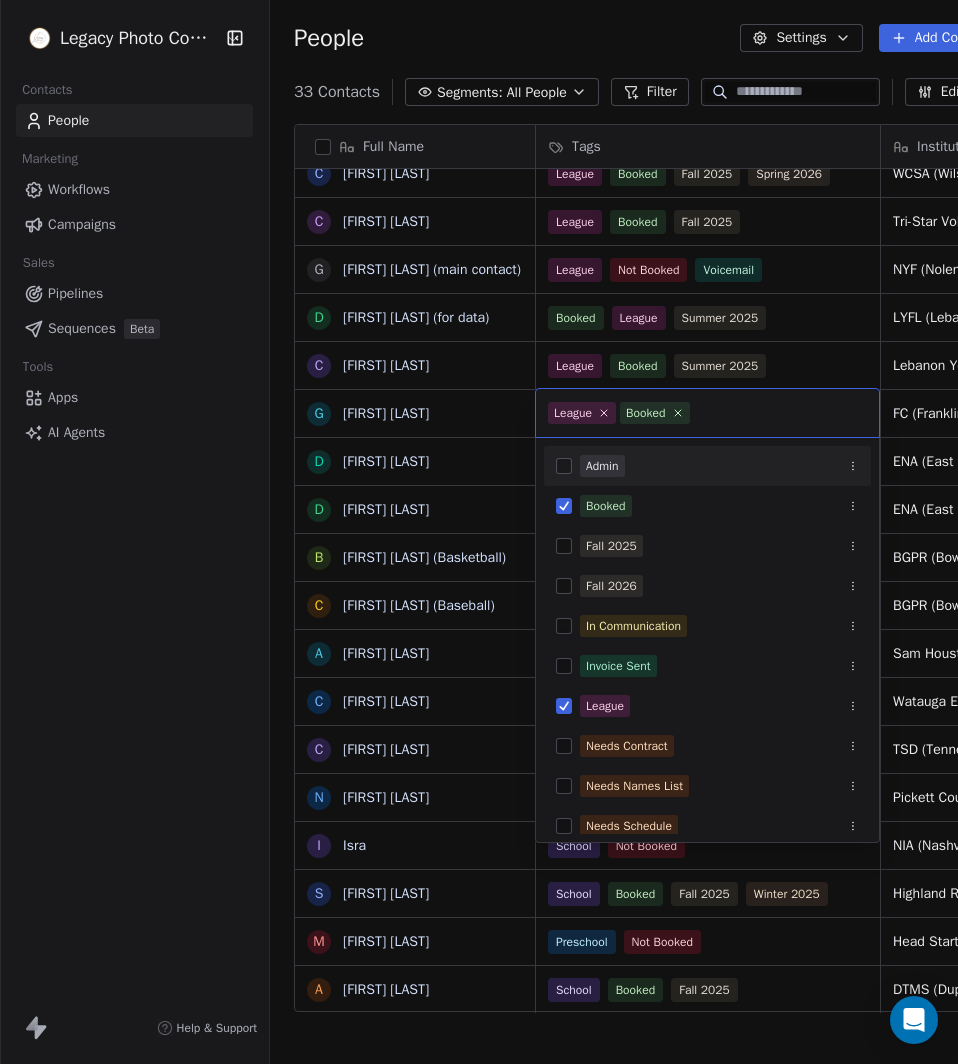 click at bounding box center [780, 413] 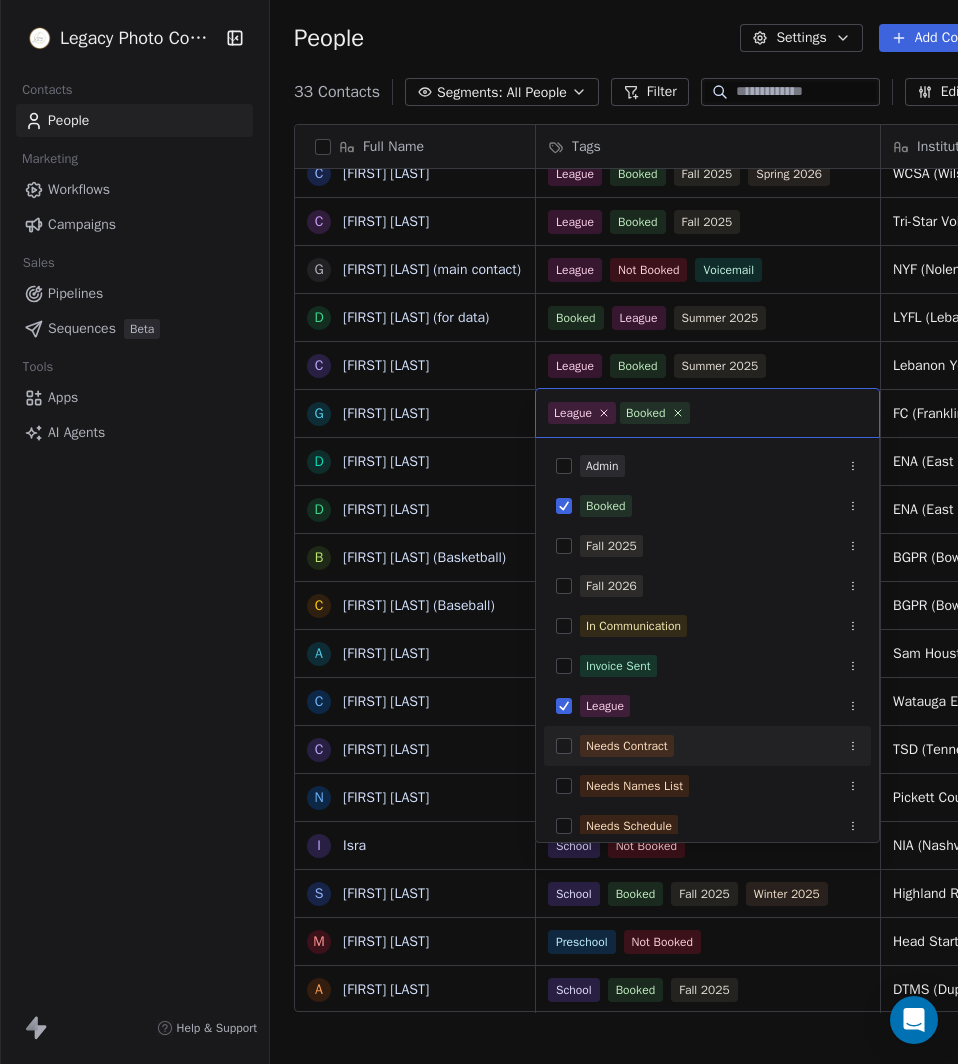 click on "Legacy Photo Company Contacts People Marketing Workflows Campaigns Sales Pipelines Sequences Beta Tools Apps AI Agents Help & Support People Settings Add Contacts 33 Contacts Segments: All People Filter Edit View Tag Add to Sequence Export Full Name J [FIRST] [LAST] and [FIRST] [LAST] J [FIRST] [LAST] J [FIRST] [LAST] K [FIRST] ([NICKNAME]) K [FIRST] [LAST] A [FIRST] [LAST] N [FIRST] [LAST] A [FIRST] "[NICKNAME]" [LAST] J [FIRST] [LAST] C [FIRST] [LAST] C [FIRST] [LAST] C [FIRST] [LAST] G [FIRST] [LAST] (main contact) D [FIRST] [LAST] (for data) C [FIRST] [LAST] G [FIRST] [LAST] D [FIRST] [LAST] D [FIRST] [LAST] B [FIRST] [LAST] (Basketball) C [FIRST] [LAST] (Baseball) A [FIRST] [LAST] C [FIRST] [LAST] C [FIRST] [LAST] N [FIRST] [LAST] I [FIRST] S [FIRST] M [FIRST] A [FIRST] D [FIRST] W [FIRST] M [FIRST] T [FIRST] B [FIRST] Tags Institution Shoot Date Address Email League Not Booked CBL (Creekside Basketball League) csbbleague@example.com League Not Booked NPR (Nashville Parks & Rec) School Booked League" at bounding box center [479, 532] 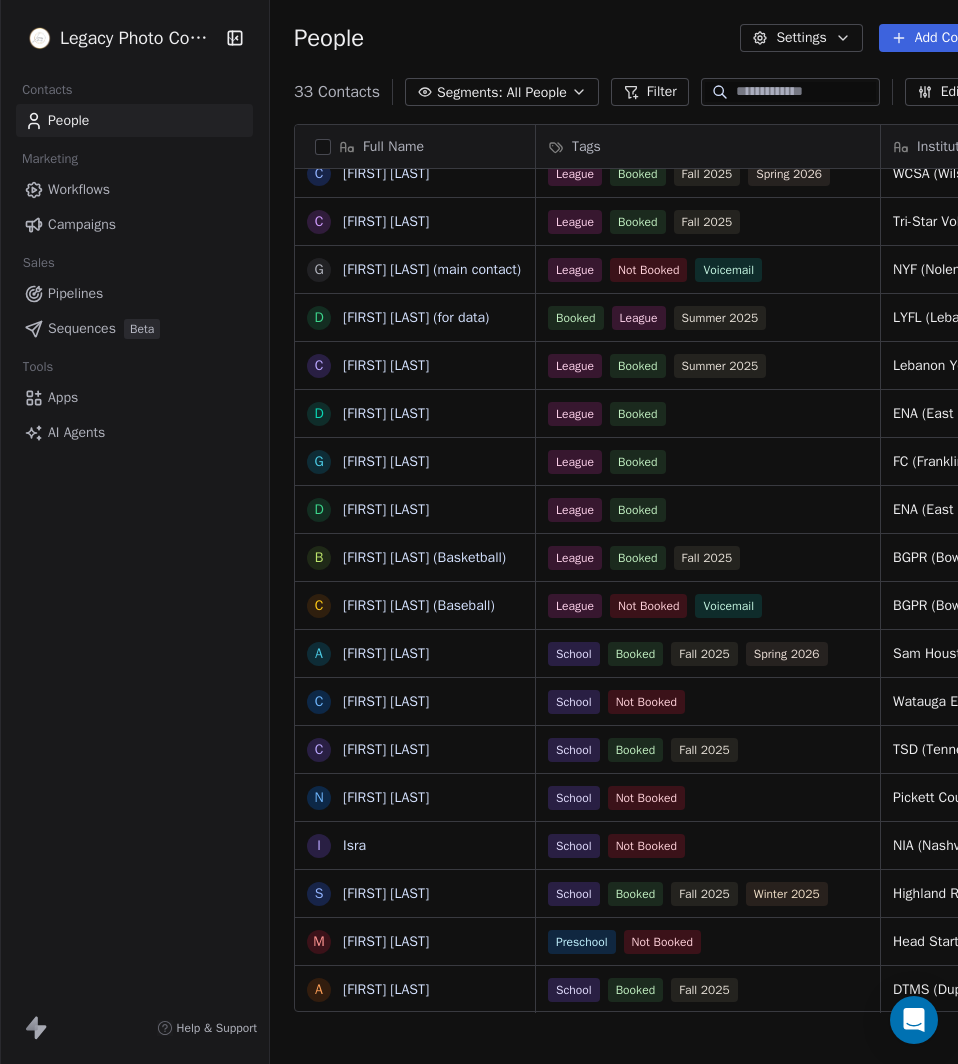 scroll, scrollTop: 577, scrollLeft: 0, axis: vertical 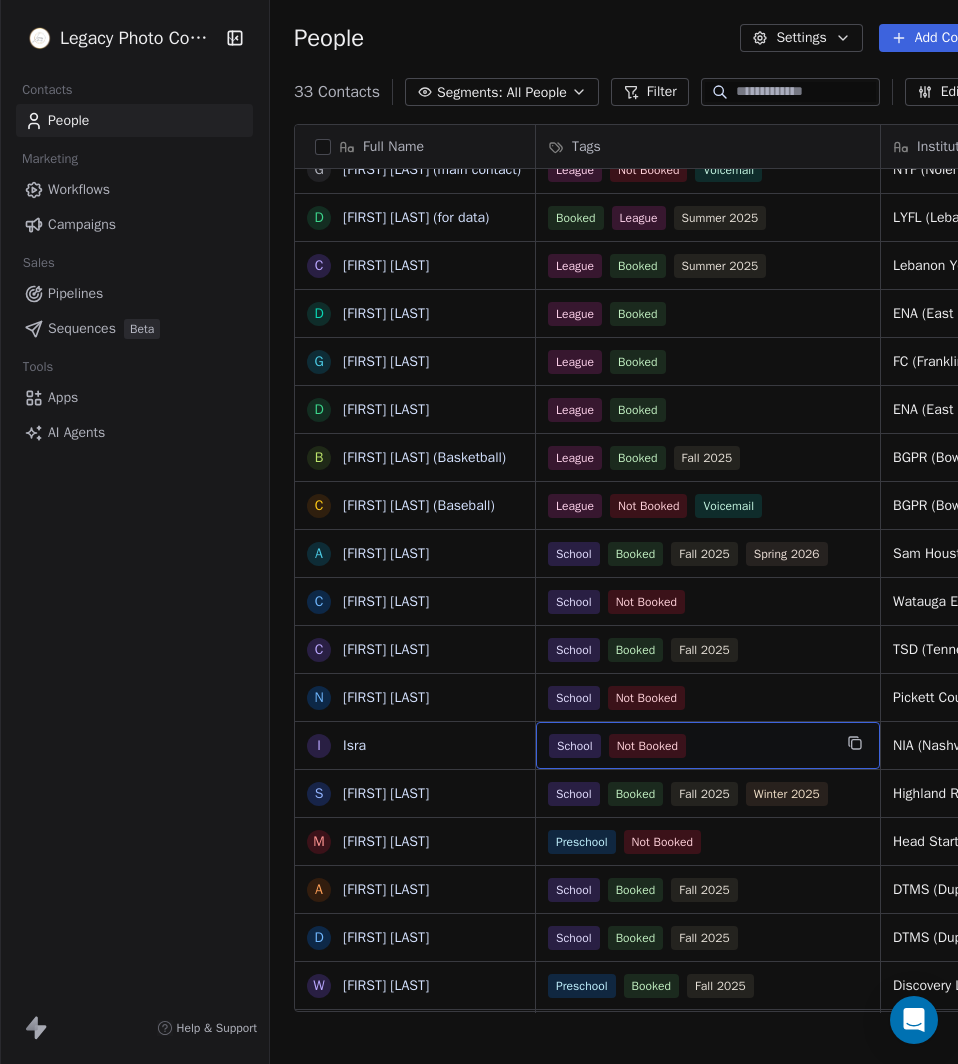 click on "School Not Booked" at bounding box center (690, 746) 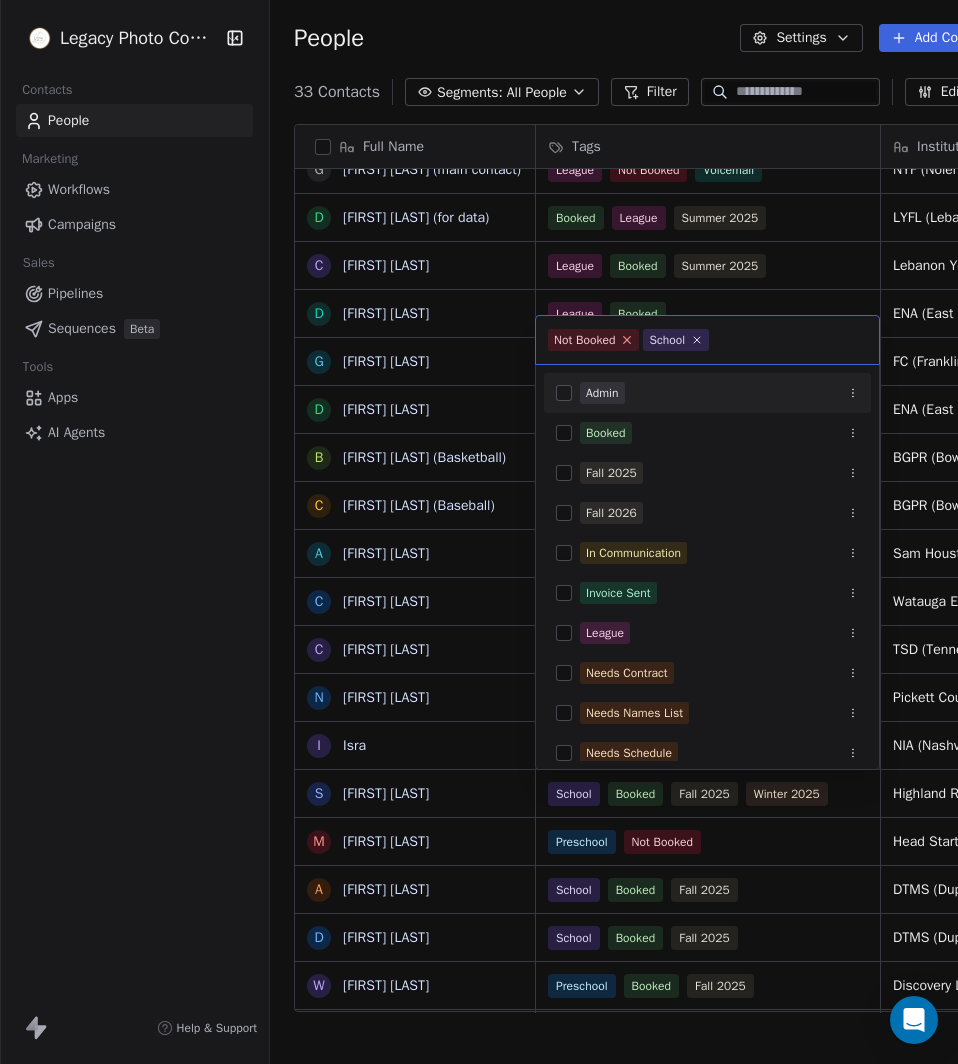 click 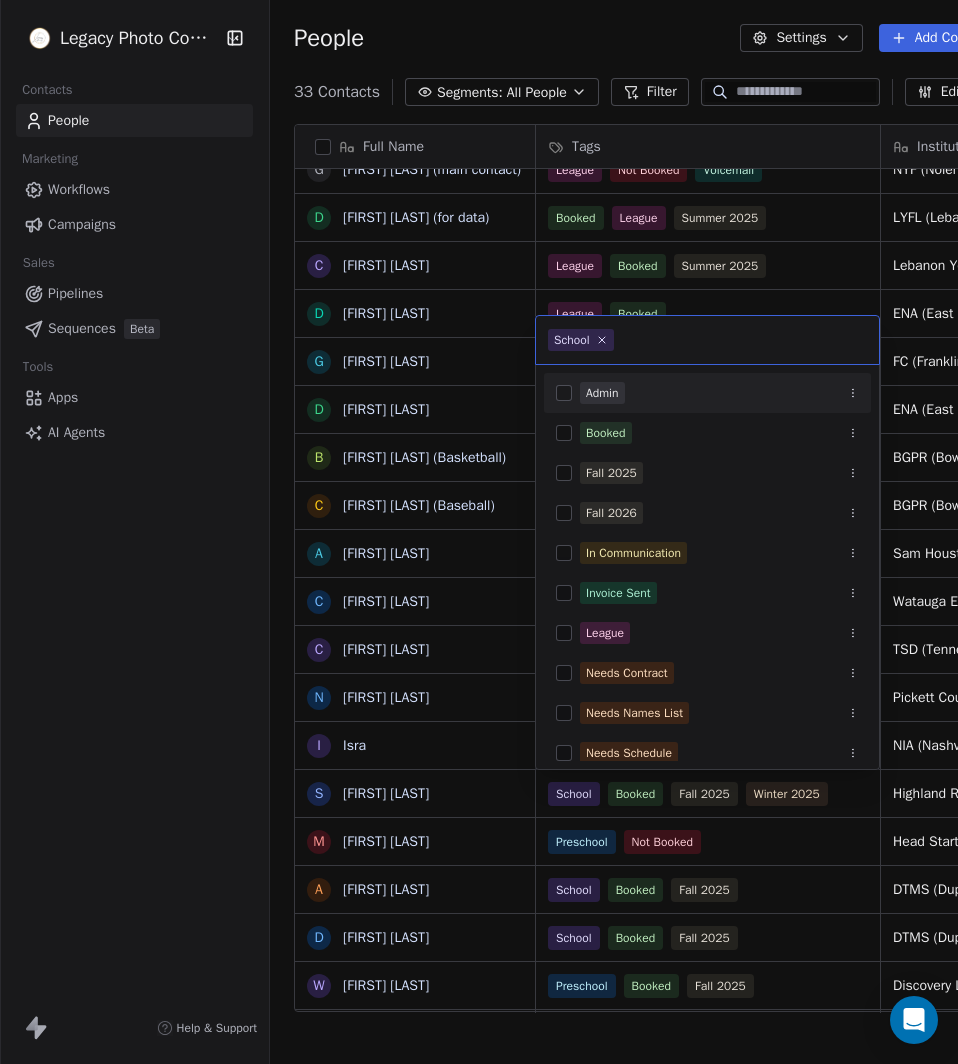 click at bounding box center [742, 340] 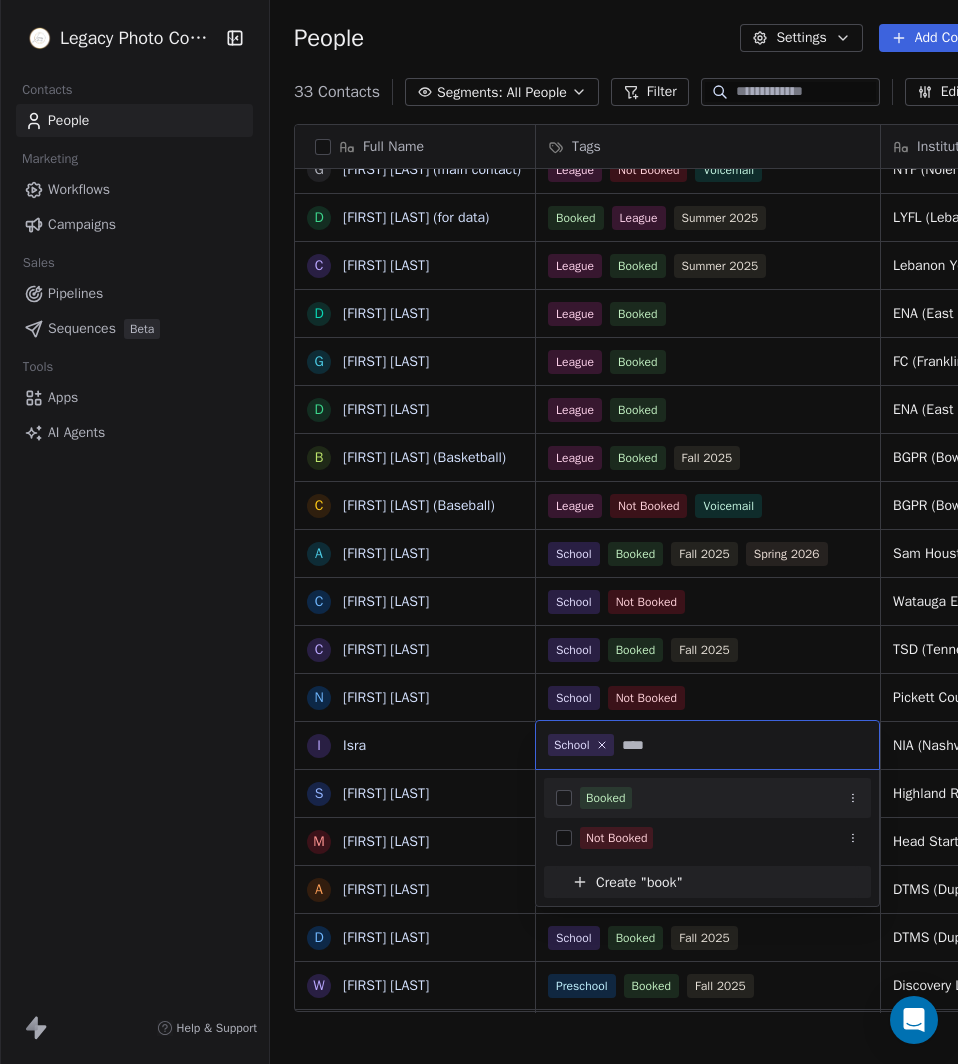 type on "****" 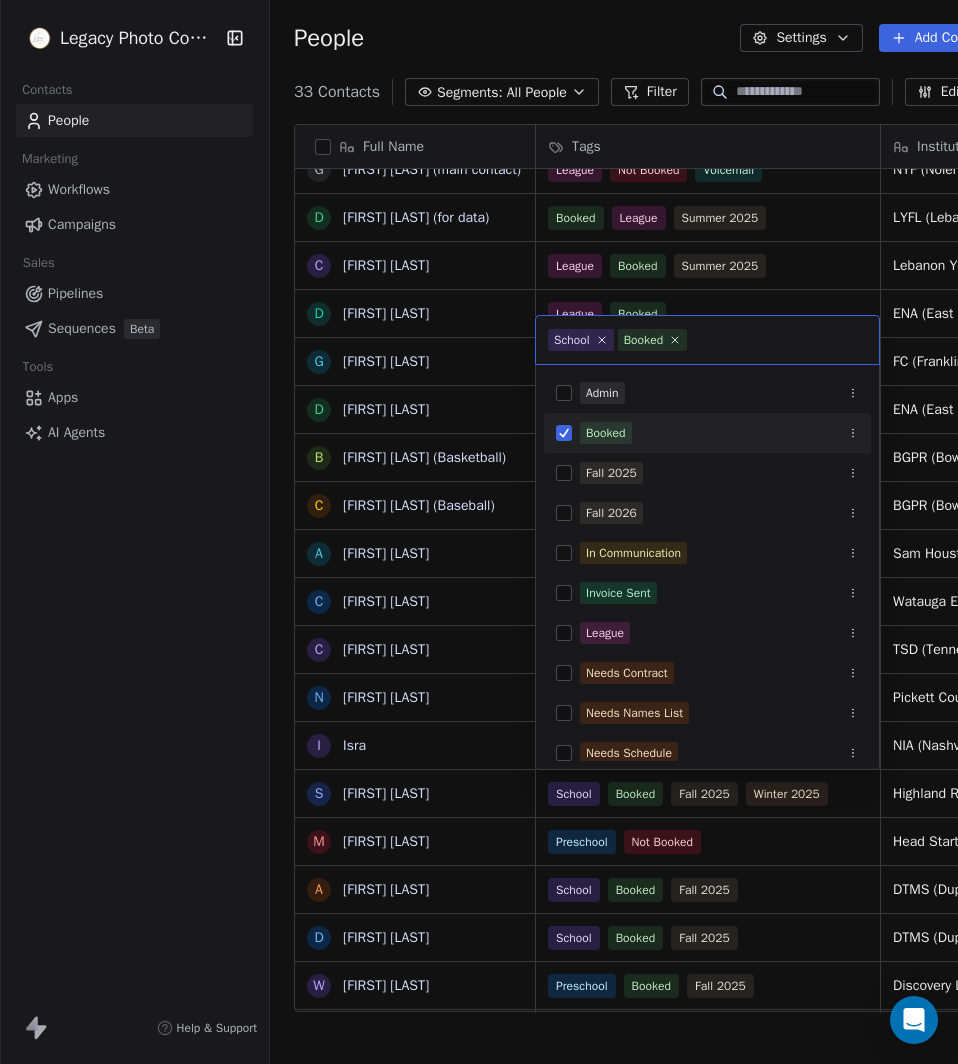 click on "Legacy Photo Company Contacts People Marketing Workflows Campaigns Sales Pipelines Sequences Beta Tools Apps AI Agents Help & Support People Settings Add Contacts 33 Contacts Segments: All People Filter Edit View Tag Add to Sequence Export Full Name J [FIRST] [LAST] and [FIRST] [LAST] J [FIRST] [LAST] J [FIRST] [LAST] J [FIRST] [LAST] K Krystal (Cheer) K [FIRST] [LAST] A [FIRST] [LAST] N [FIRST] [LAST] A Abigail "Abby" [LAST] J [FIRST] [LAST] C [FIRST] [LAST] C [FIRST] [LAST] C [FIRST] [LAST] G [FIRST] [LAST] (main contact) D [FIRST] [LAST] (for data) C [FIRST] [LAST] D [FIRST] [LAST] G [FIRST] [LAST] D [FIRST] [LAST] B [FIRST] [LAST] (Basketball) C [FIRST] [LAST] (Baseball) A [FIRST] [LAST] C [FIRST] [LAST] C [FIRST] [LAST] N [FIRST] [LAST] I [FIRST] S [FIRST] [LAST] M [FIRST] [LAST] A [FIRST] [LAST] D [FIRST] [LAST] W [FIRST] [LAST] M [FIRST] [LAST] T [FIRST] [LAST] B [FIRST] [LAST] Tags Institution Shoot Date Address Email League Not Booked CBL (Creekside Basketball League) [EMAIL] League Not Booked NPR (Nashville Parks & Rec) School Booked League" at bounding box center (479, 532) 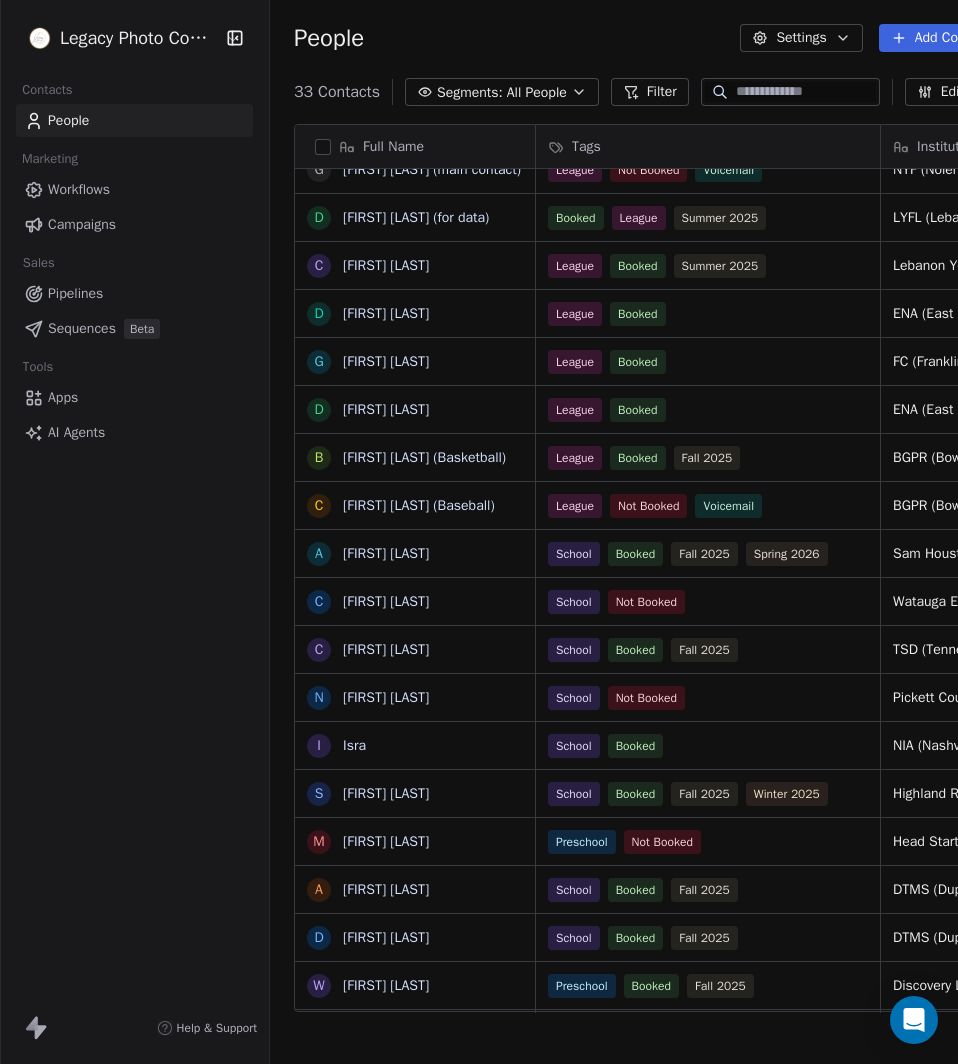 scroll, scrollTop: 720, scrollLeft: 0, axis: vertical 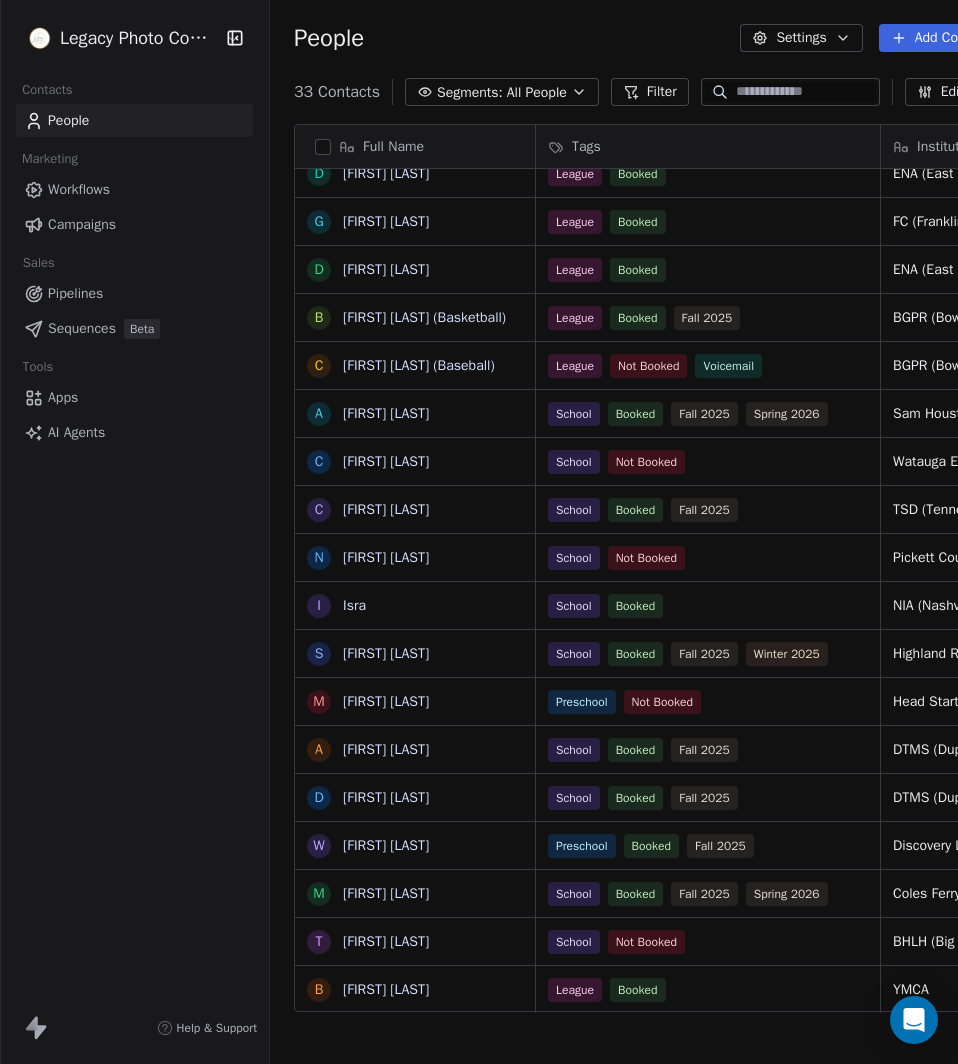 click on "School Booked" at bounding box center [708, 605] 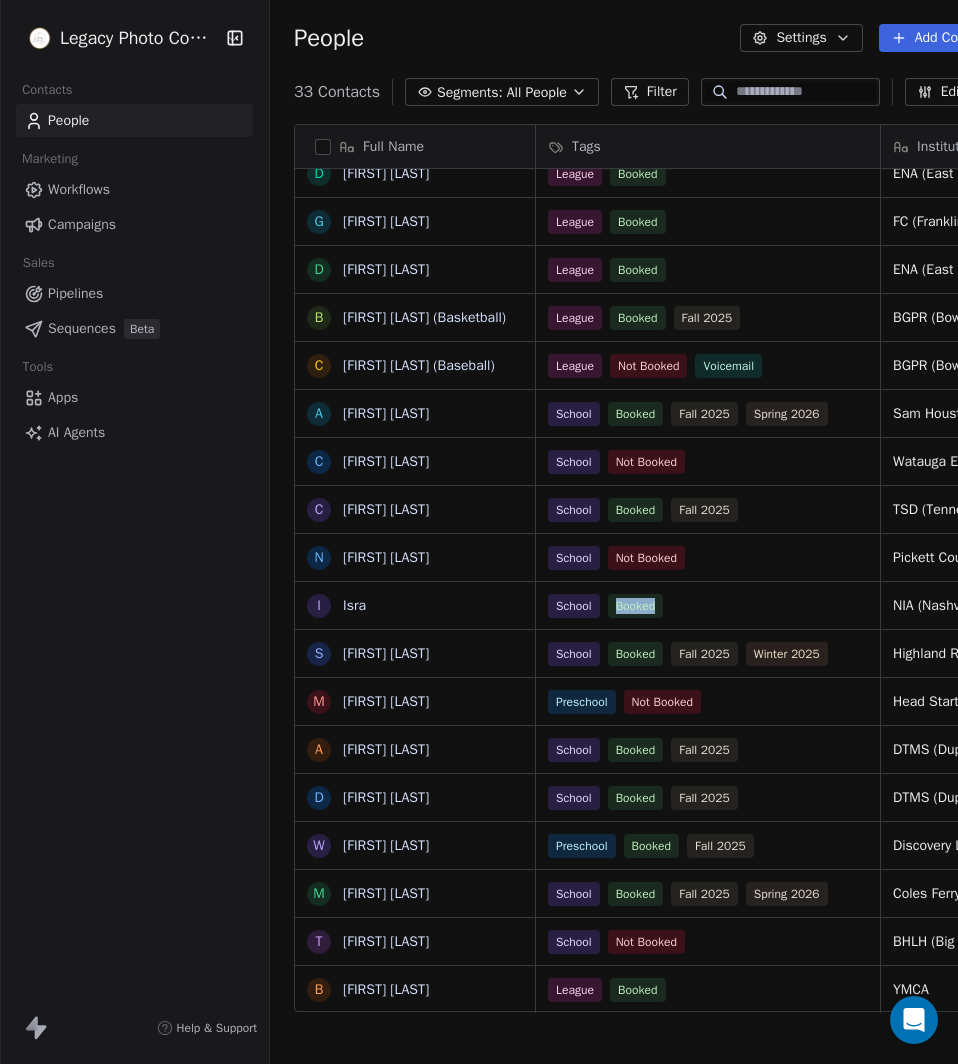 click on "Booked" at bounding box center (636, 606) 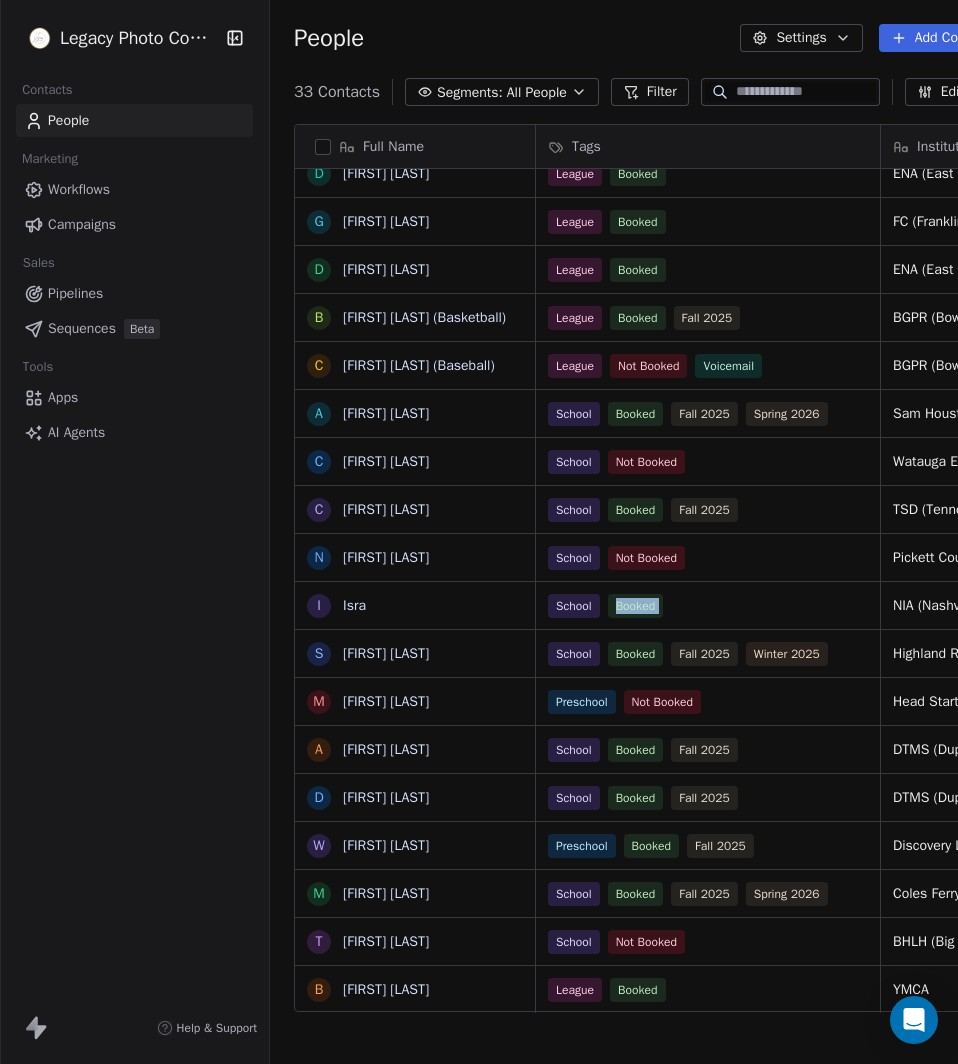 click on "Booked" at bounding box center [636, 606] 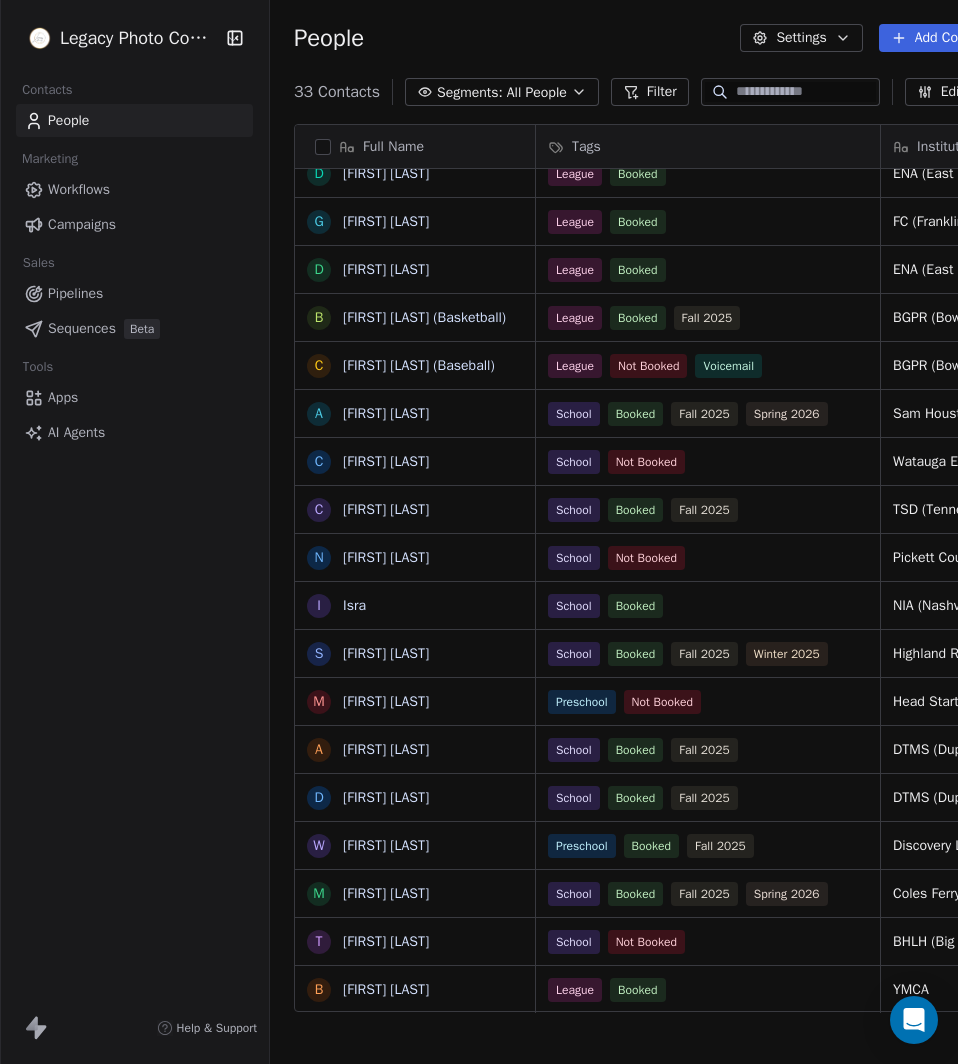 click on "School Not Booked" at bounding box center (708, 557) 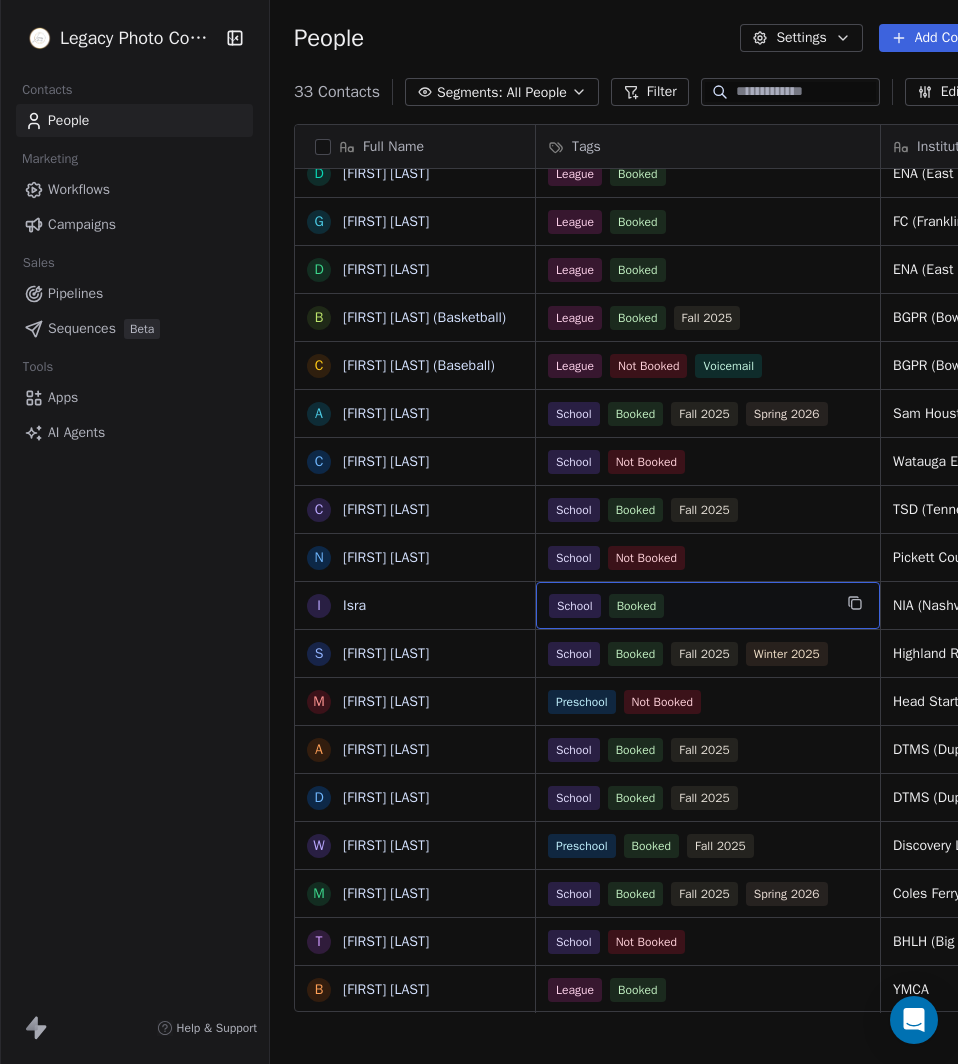 click on "School Booked" at bounding box center (690, 606) 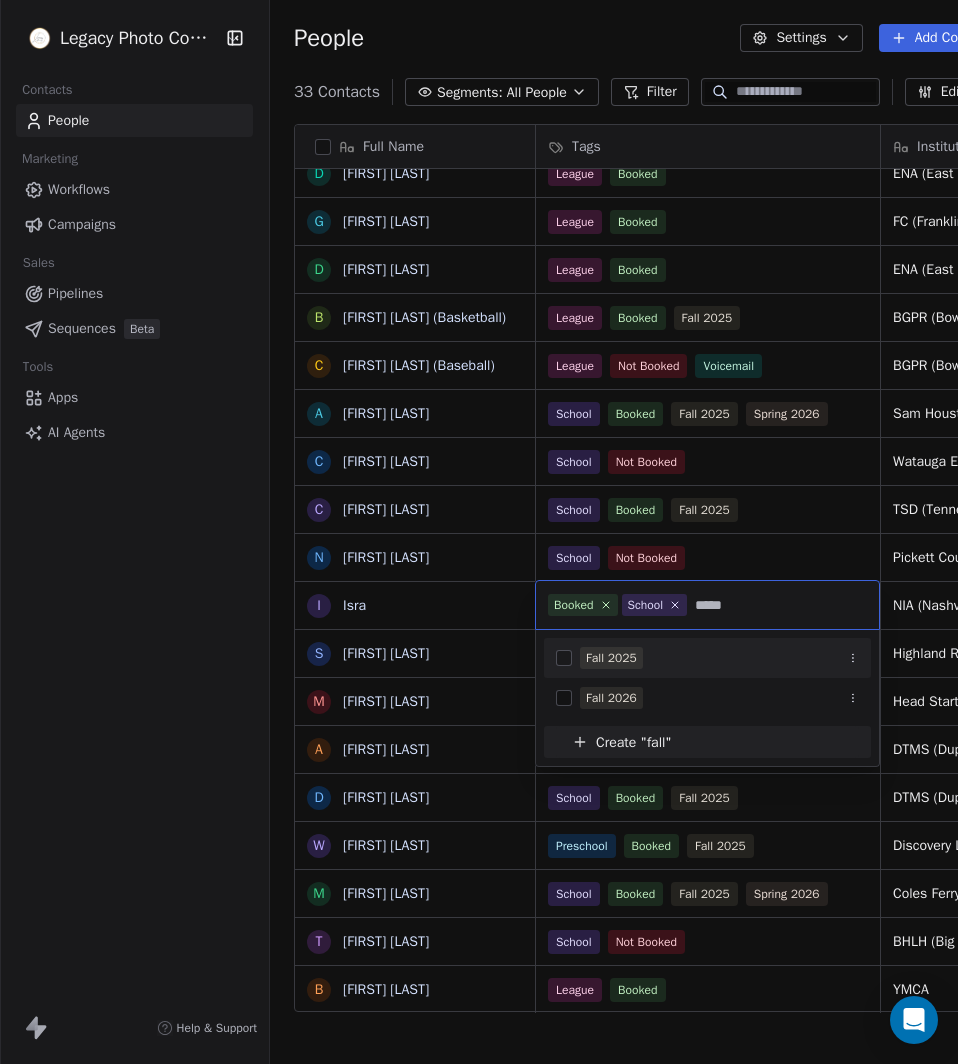 type on "****" 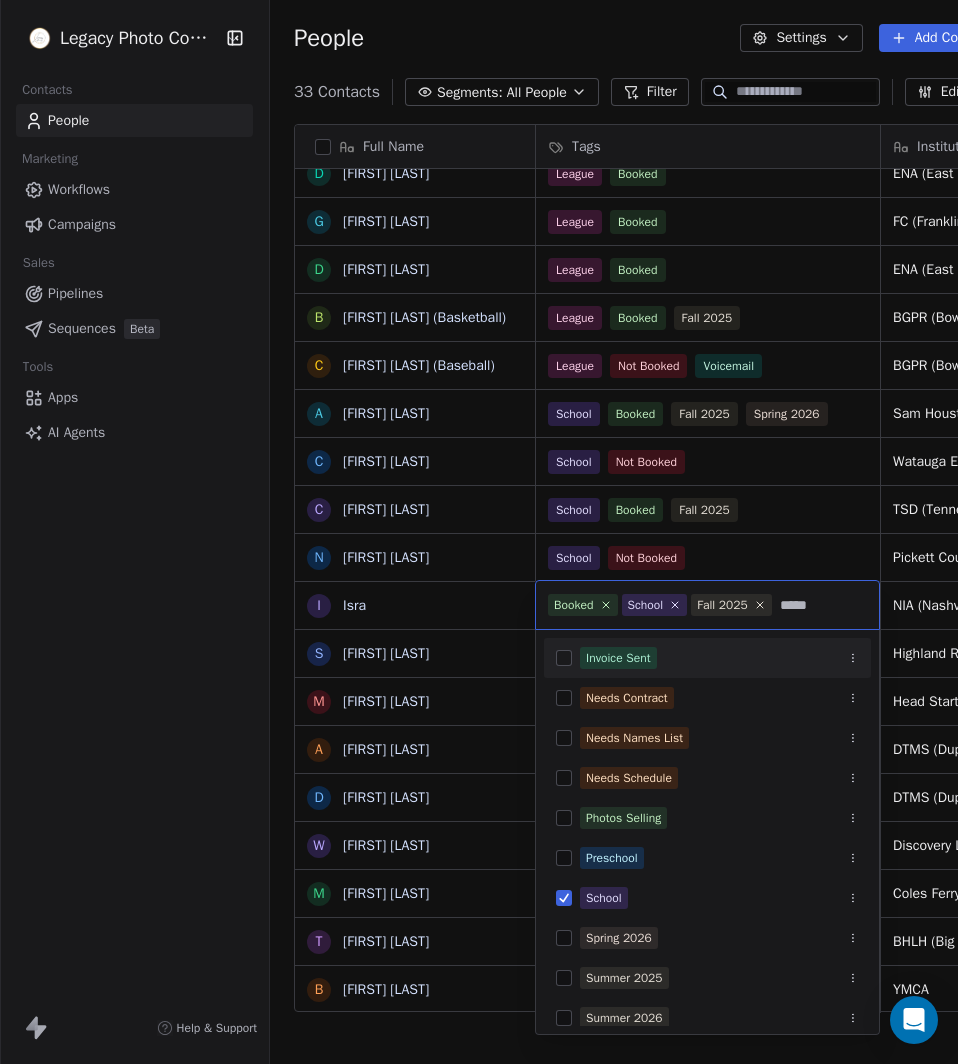 type on "******" 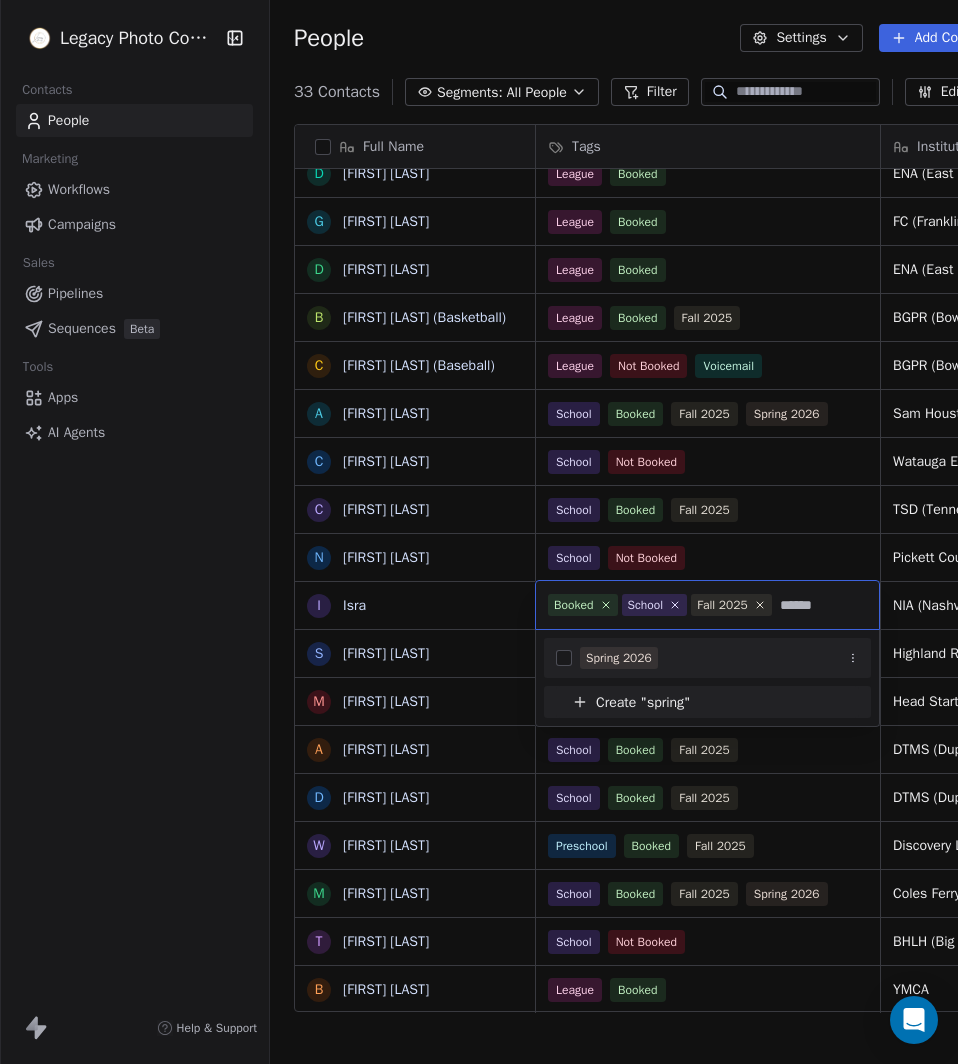 type 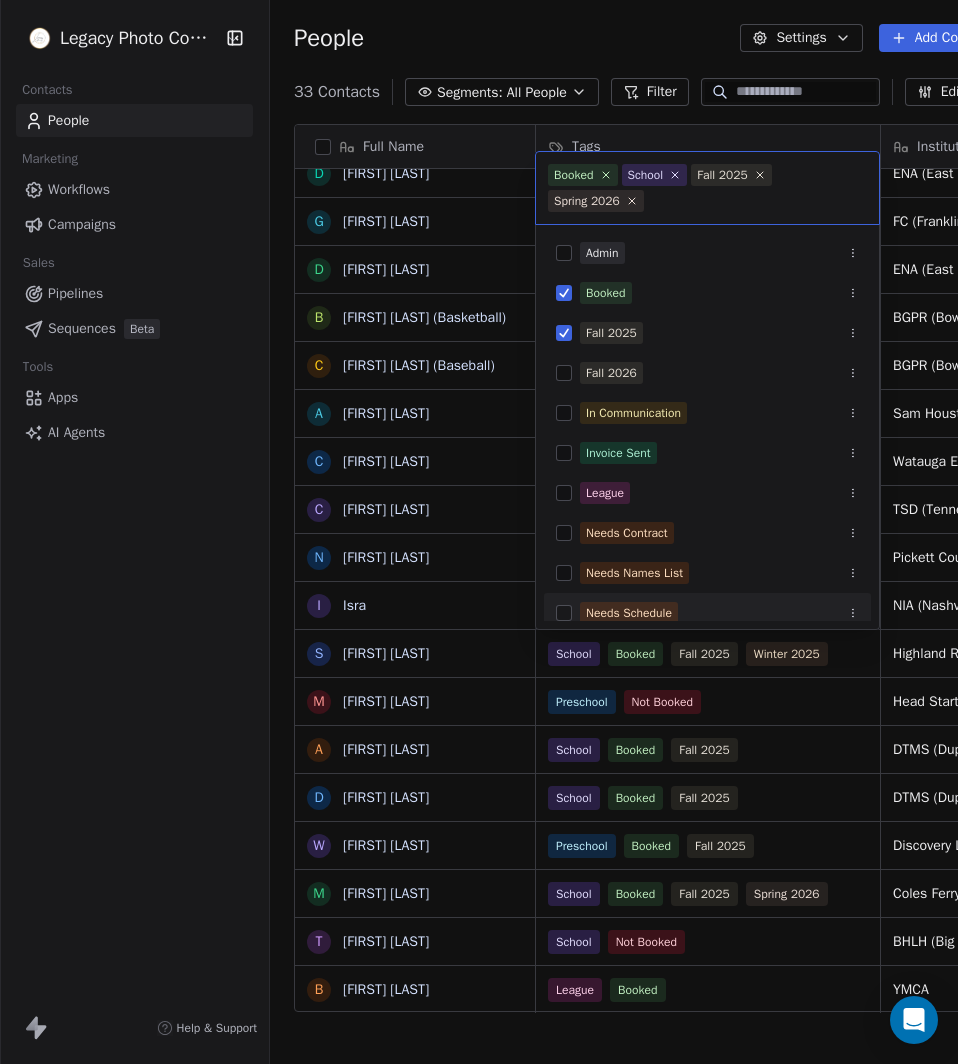 click on "Legacy Photo Company Contacts People Marketing Workflows Campaigns Sales Pipelines Sequences Beta Tools Apps AI Agents Help & Support People Settings Add Contacts 33 Contacts Segments: All People Filter Edit View Tag Add to Sequence Export Full Name J [FIRST] [LAST] and [FIRST] [LAST] J [FIRST] [LAST] J [FIRST] [LAST] J [FIRST] [LAST] K Krystal (Cheer) K [FIRST] [LAST] A [FIRST] [LAST] N [FIRST] [LAST] A Abigail "Abby" [LAST] J [FIRST] [LAST] C [FIRST] [LAST] C [FIRST] [LAST] C [FIRST] [LAST] G [FIRST] [LAST] (main contact) D [FIRST] [LAST] (for data) C [FIRST] [LAST] D [FIRST] [LAST] G [FIRST] [LAST] D [FIRST] [LAST] B [FIRST] [LAST] (Basketball) C [FIRST] [LAST] (Baseball) A [FIRST] [LAST] C [FIRST] [LAST] C [FIRST] [LAST] N [FIRST] [LAST] I [FIRST] S [FIRST] [LAST] M [FIRST] [LAST] A [FIRST] [LAST] D [FIRST] [LAST] W [FIRST] [LAST] M [FIRST] [LAST] T [FIRST] [LAST] B [FIRST] [LAST] Tags Institution Shoot Date Address Email League Not Booked CBL (Creekside Basketball League) [EMAIL] League Not Booked NPR (Nashville Parks & Rec) School Booked League" at bounding box center [479, 532] 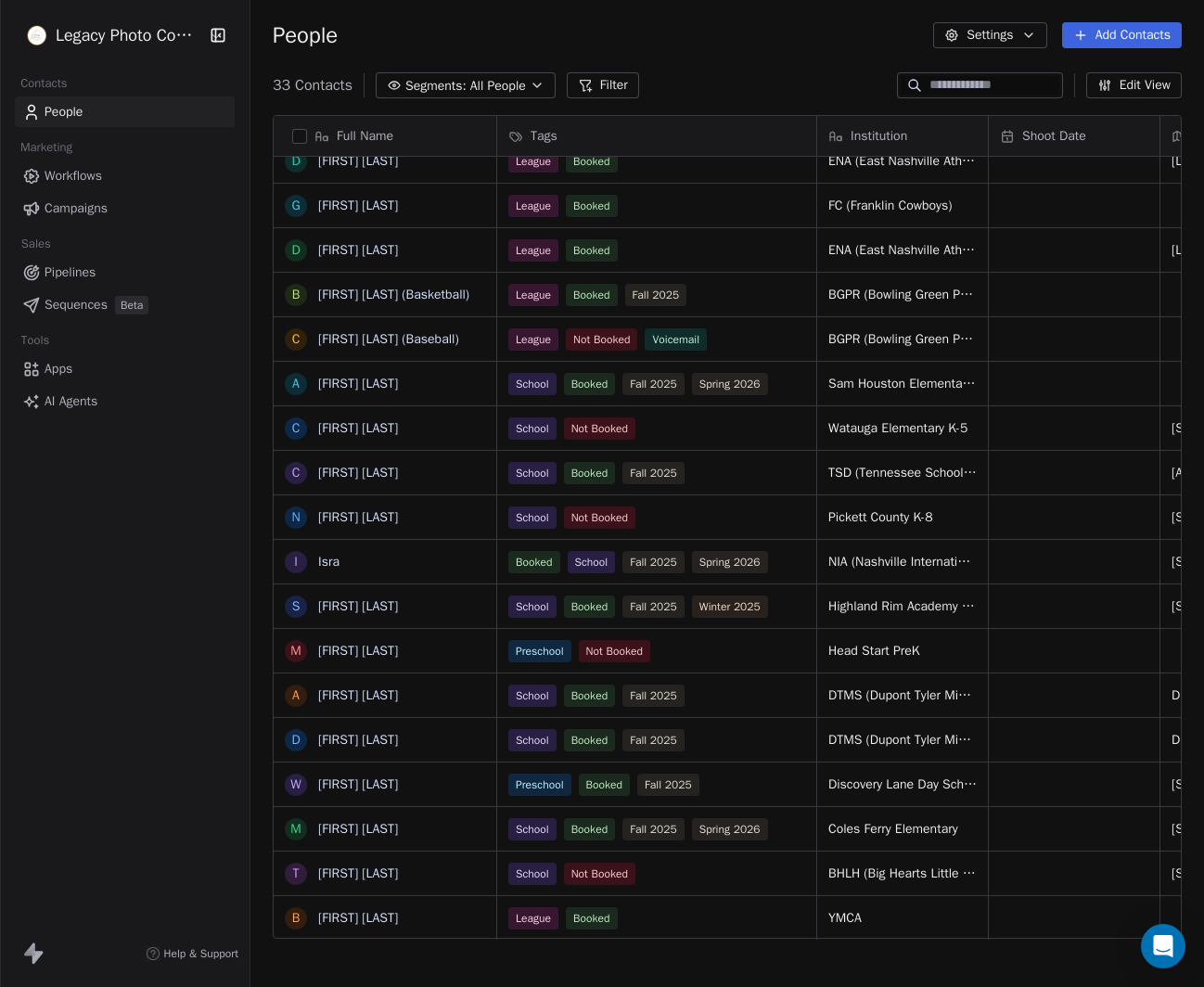 click on "Add Contacts" at bounding box center [1121, 35] 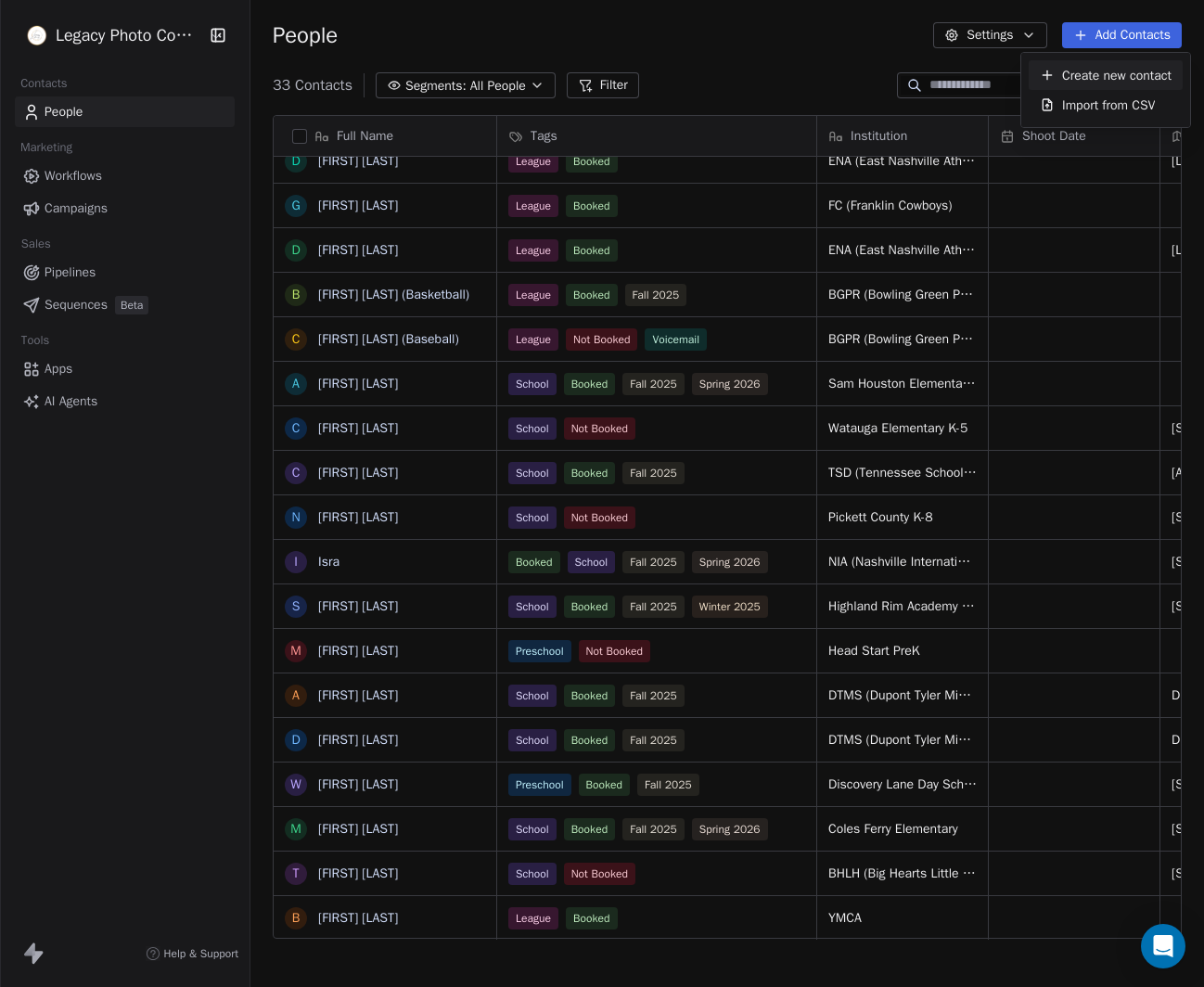 click on "Create new contact" at bounding box center (1117, 75) 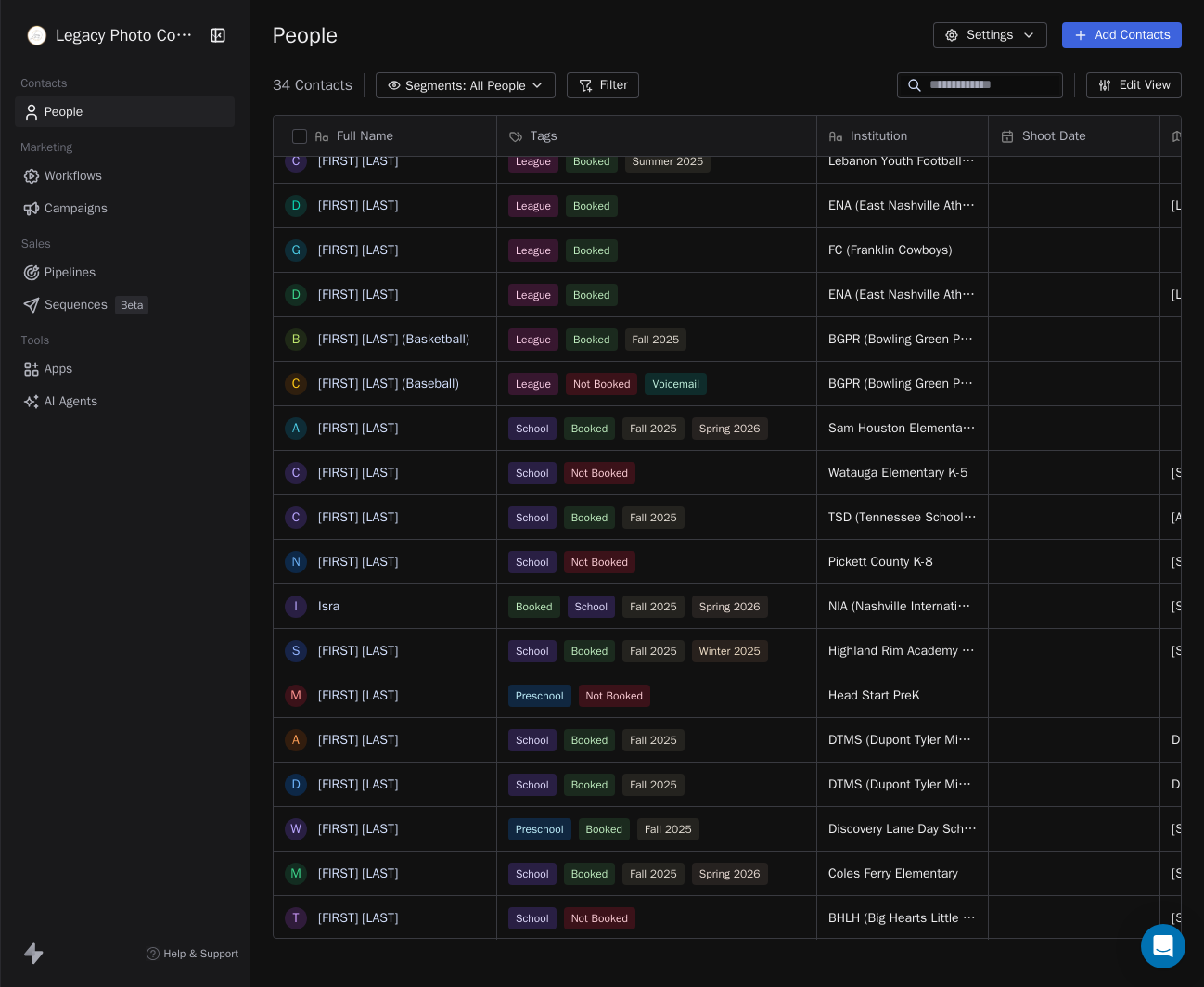 drag, startPoint x: 192, startPoint y: 582, endPoint x: 550, endPoint y: 485, distance: 370.90834 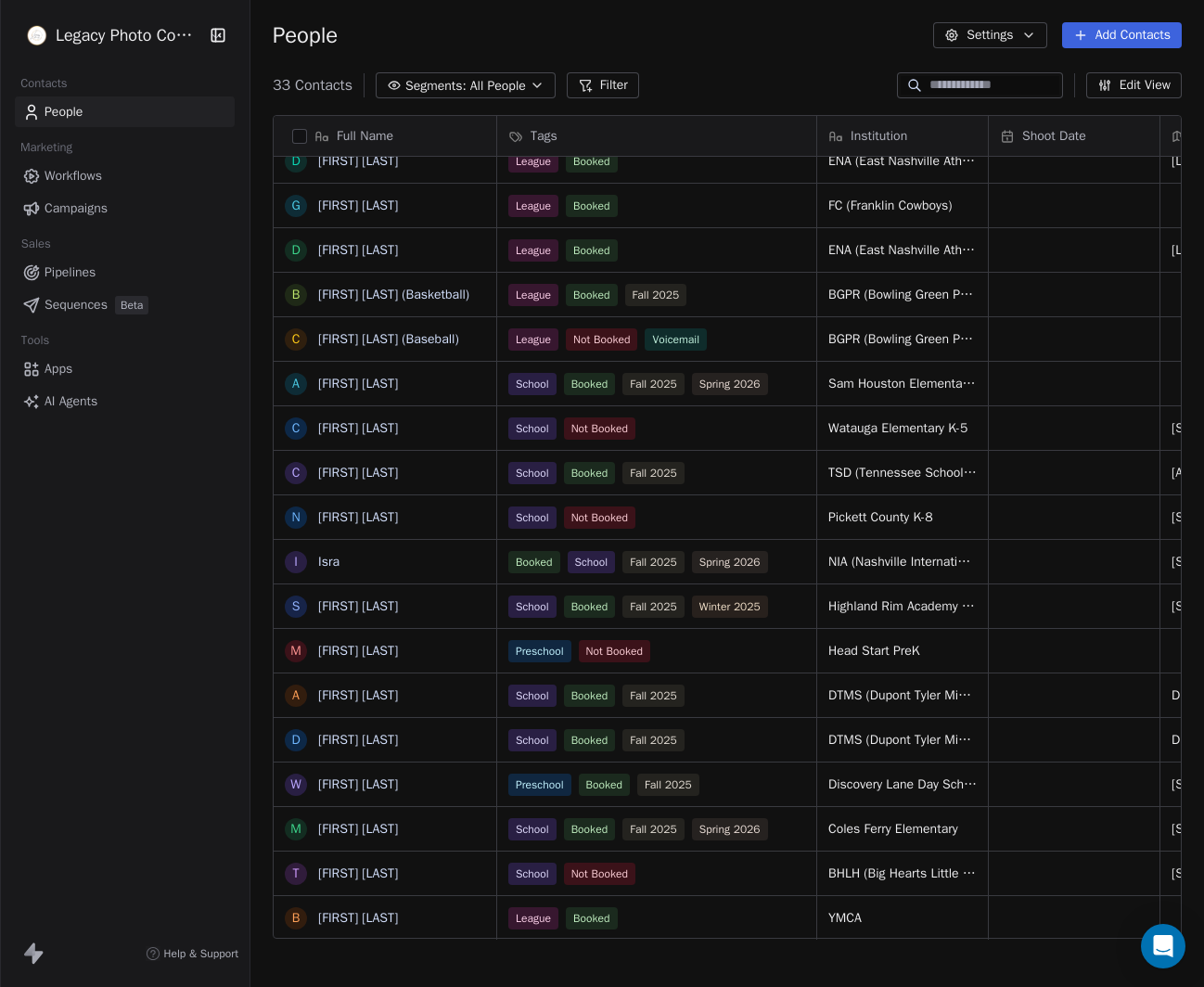 scroll, scrollTop: 317, scrollLeft: 0, axis: vertical 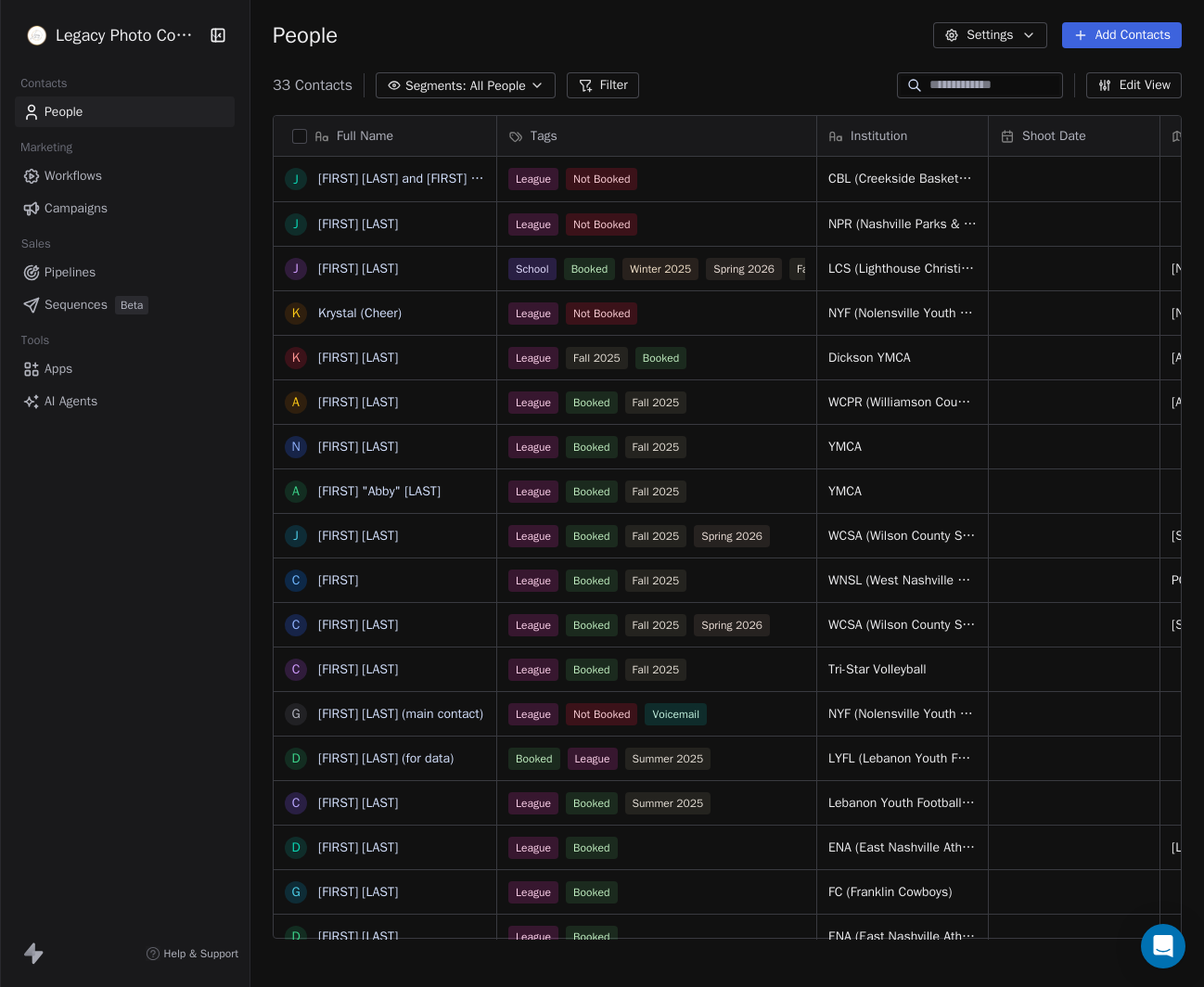 click on "Add Contacts" at bounding box center (1121, 35) 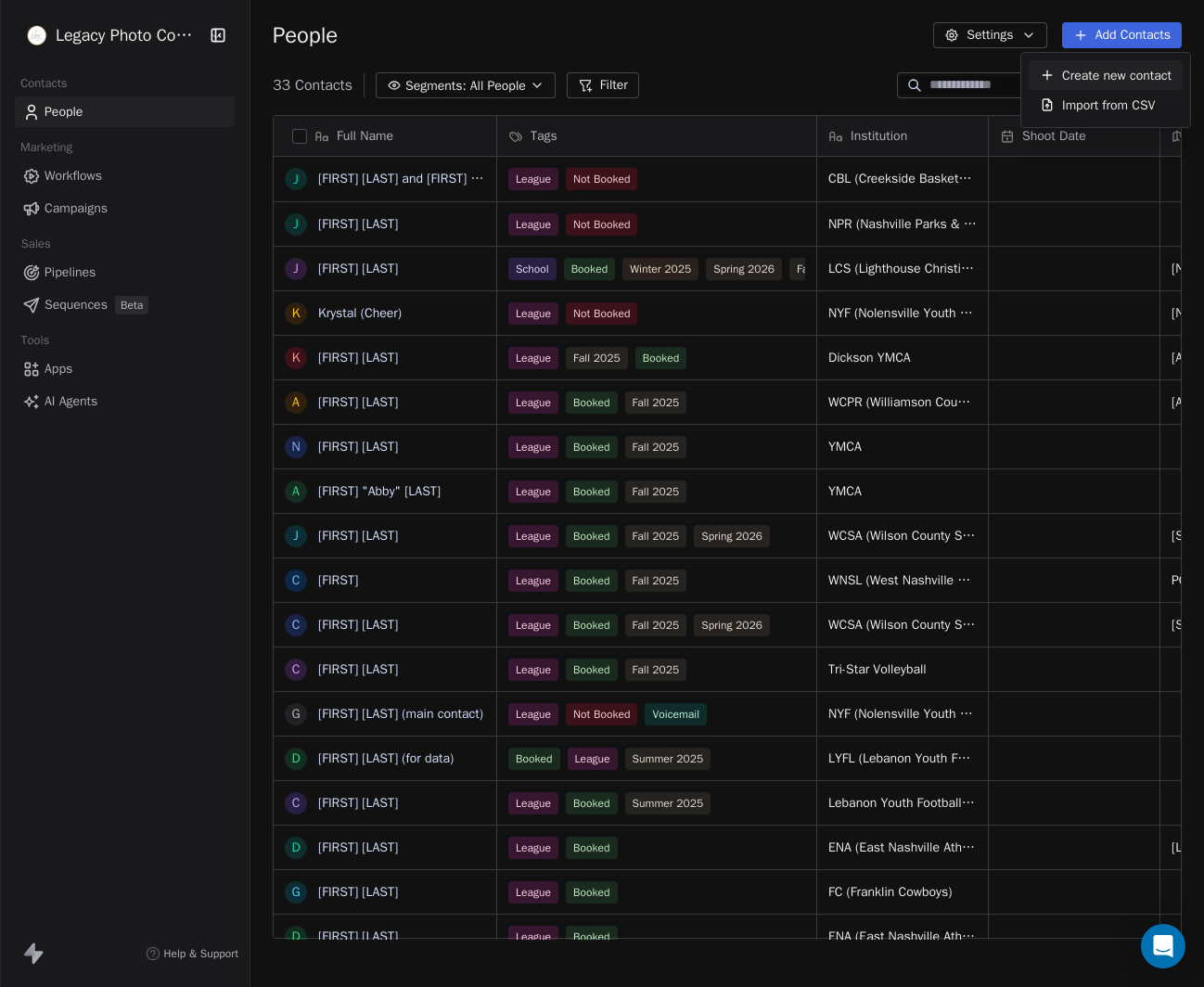 click on "Create new contact" at bounding box center [1117, 75] 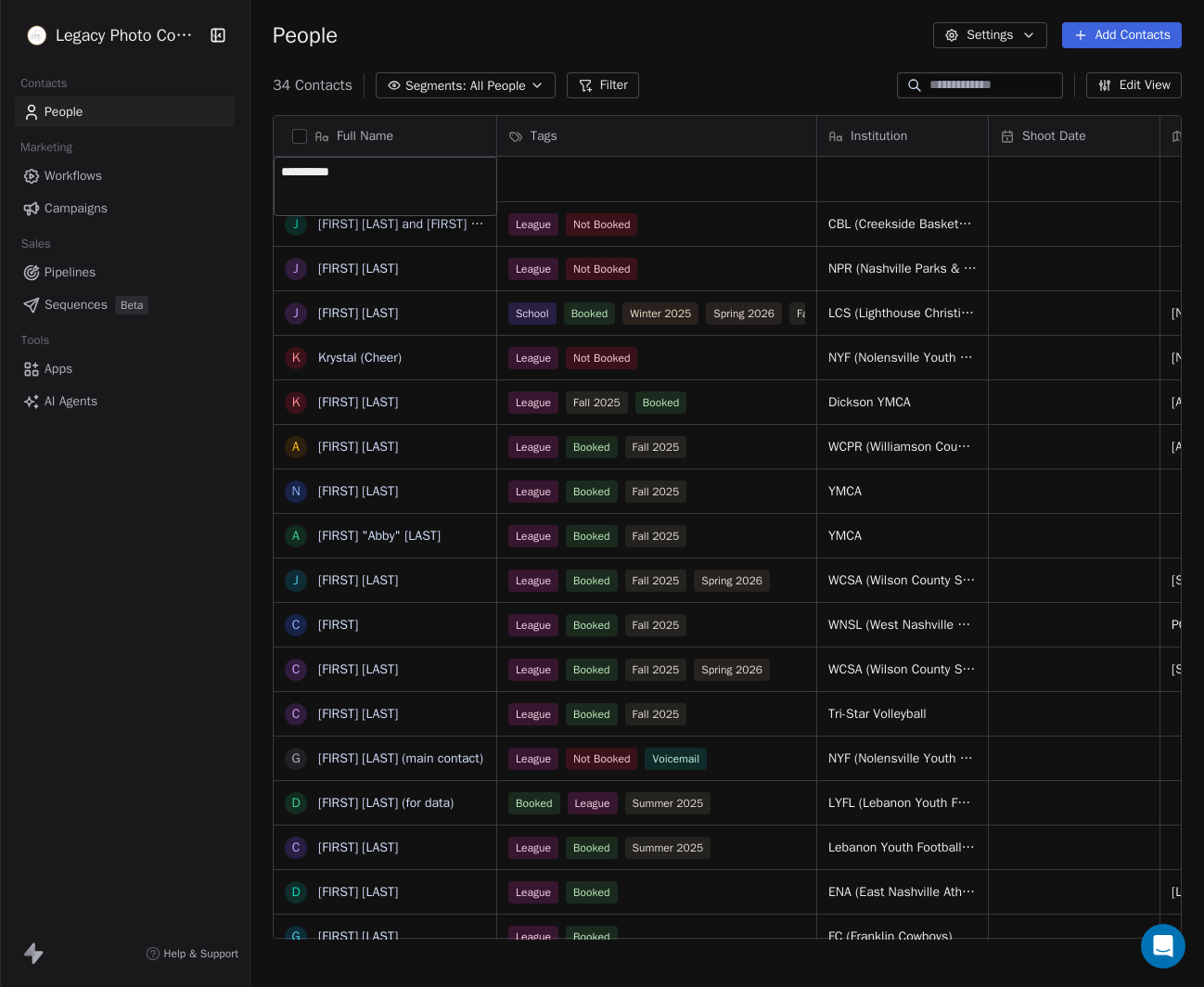 type on "**********" 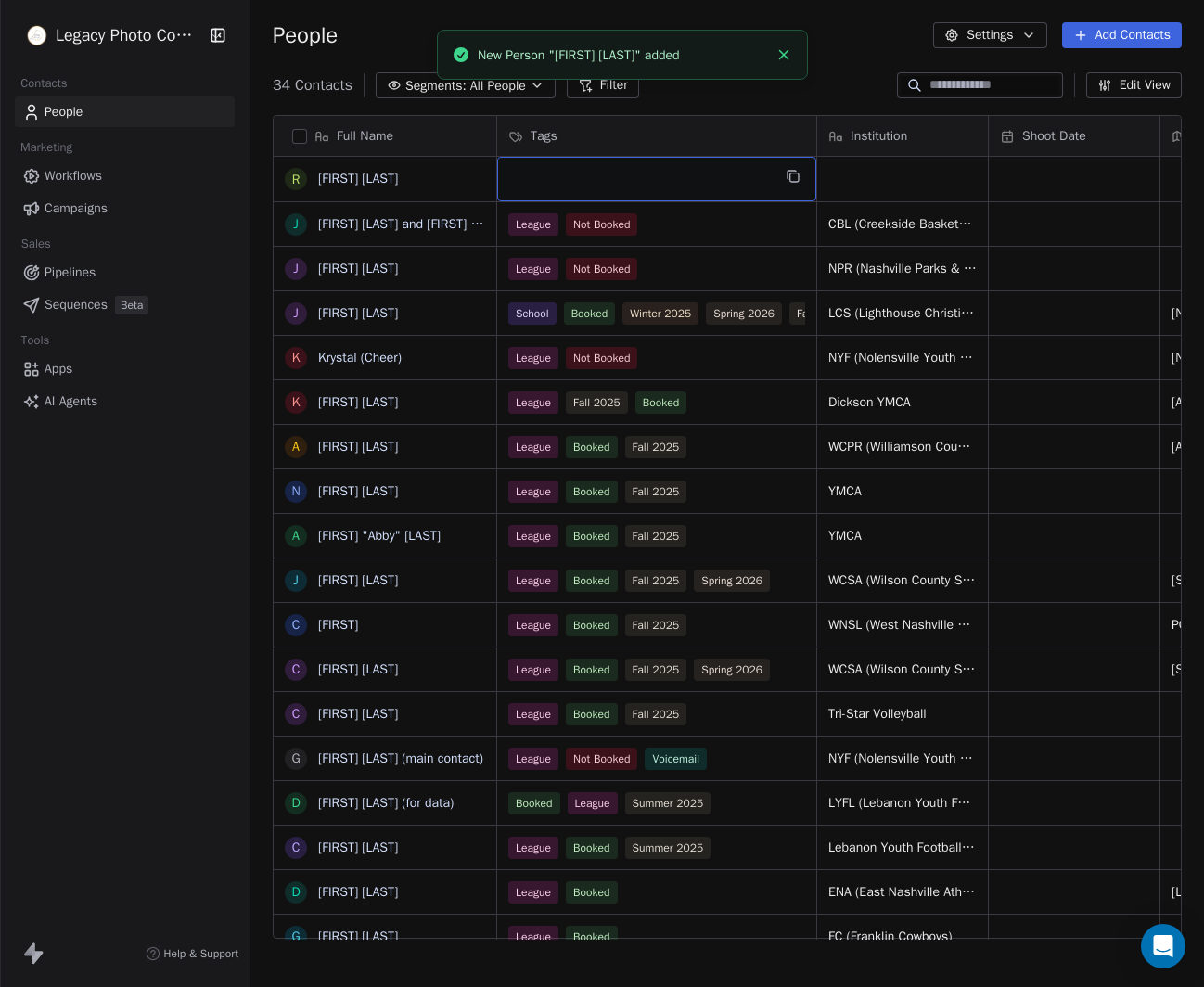 click at bounding box center (657, 179) 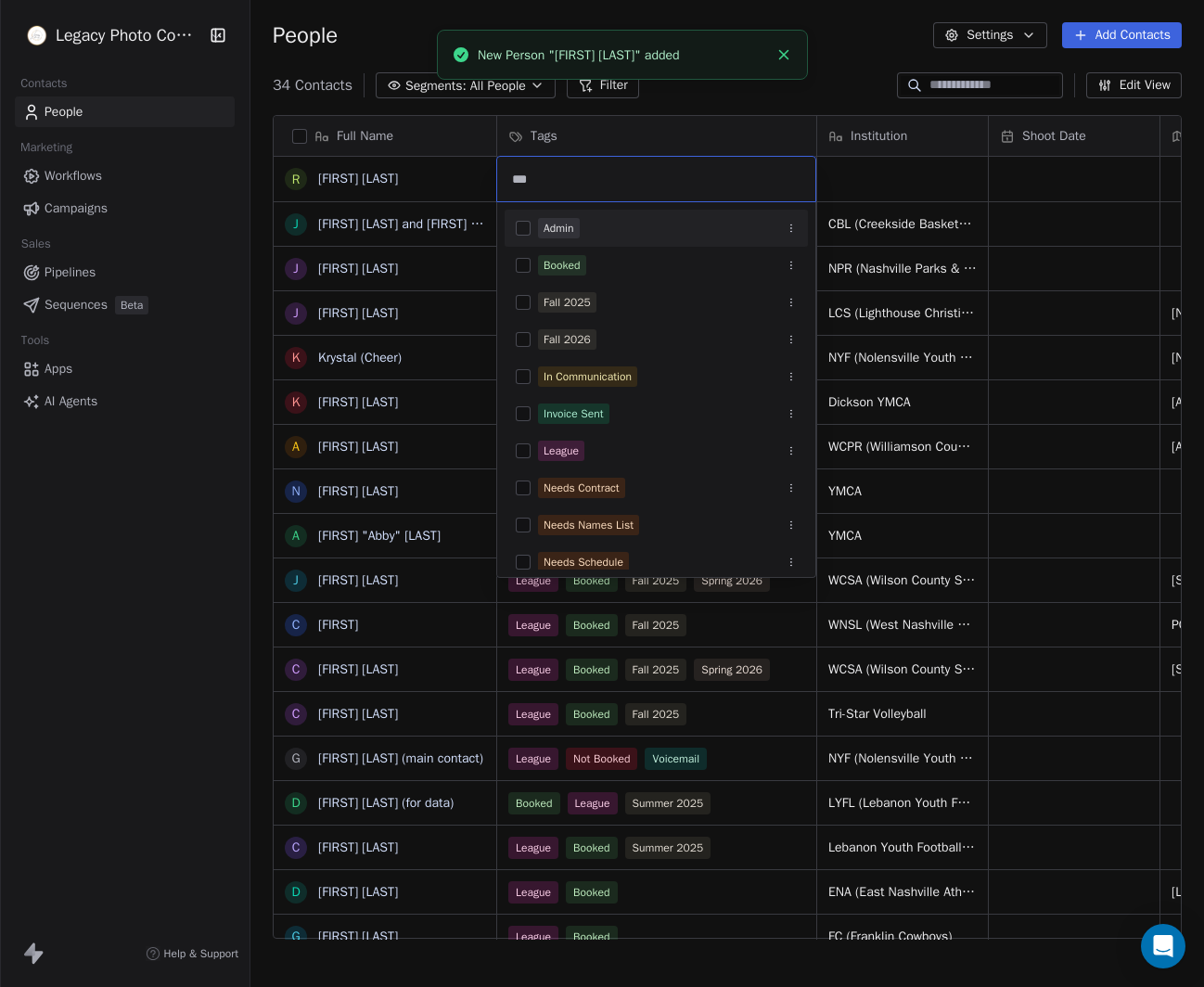type on "****" 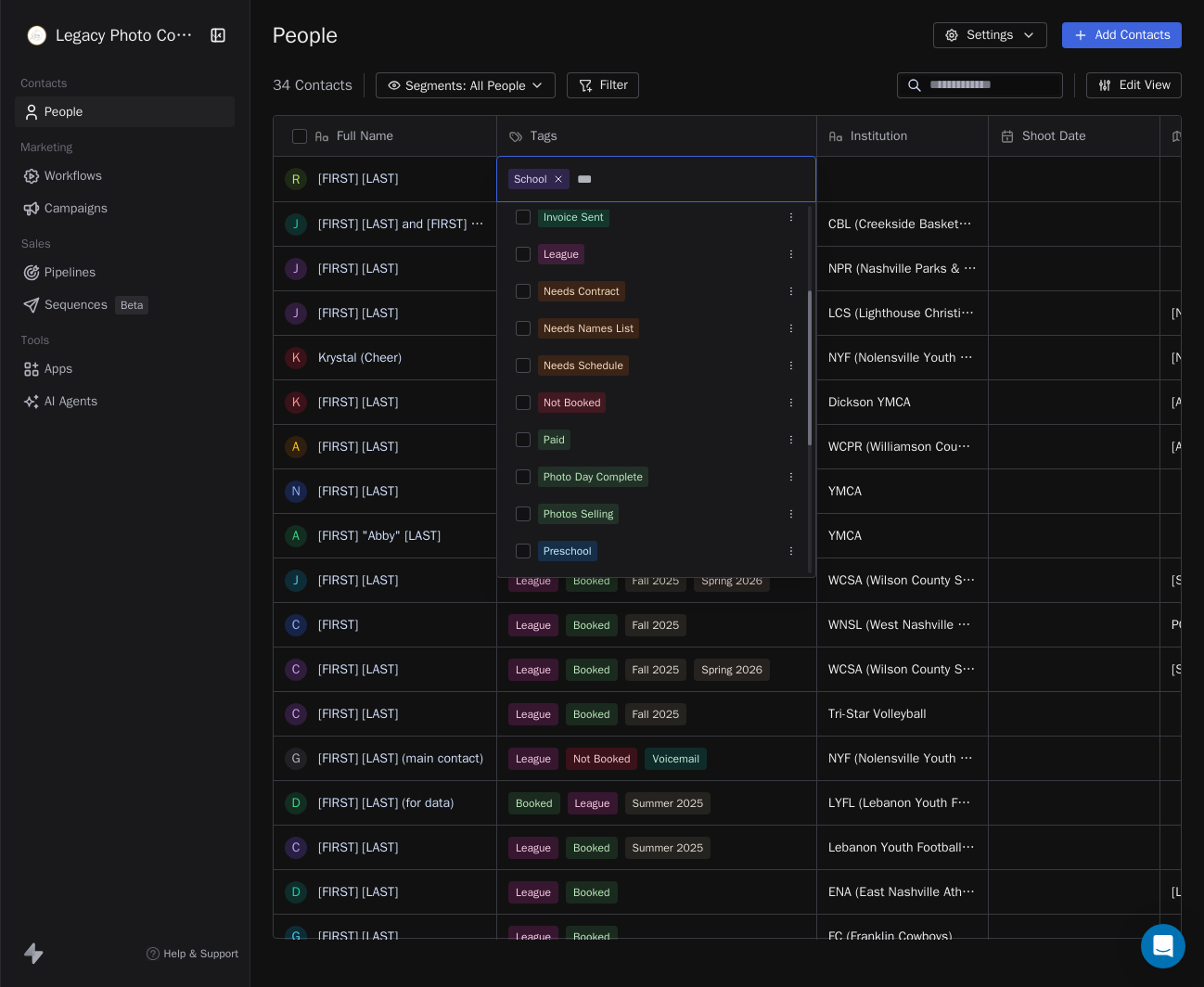 type on "****" 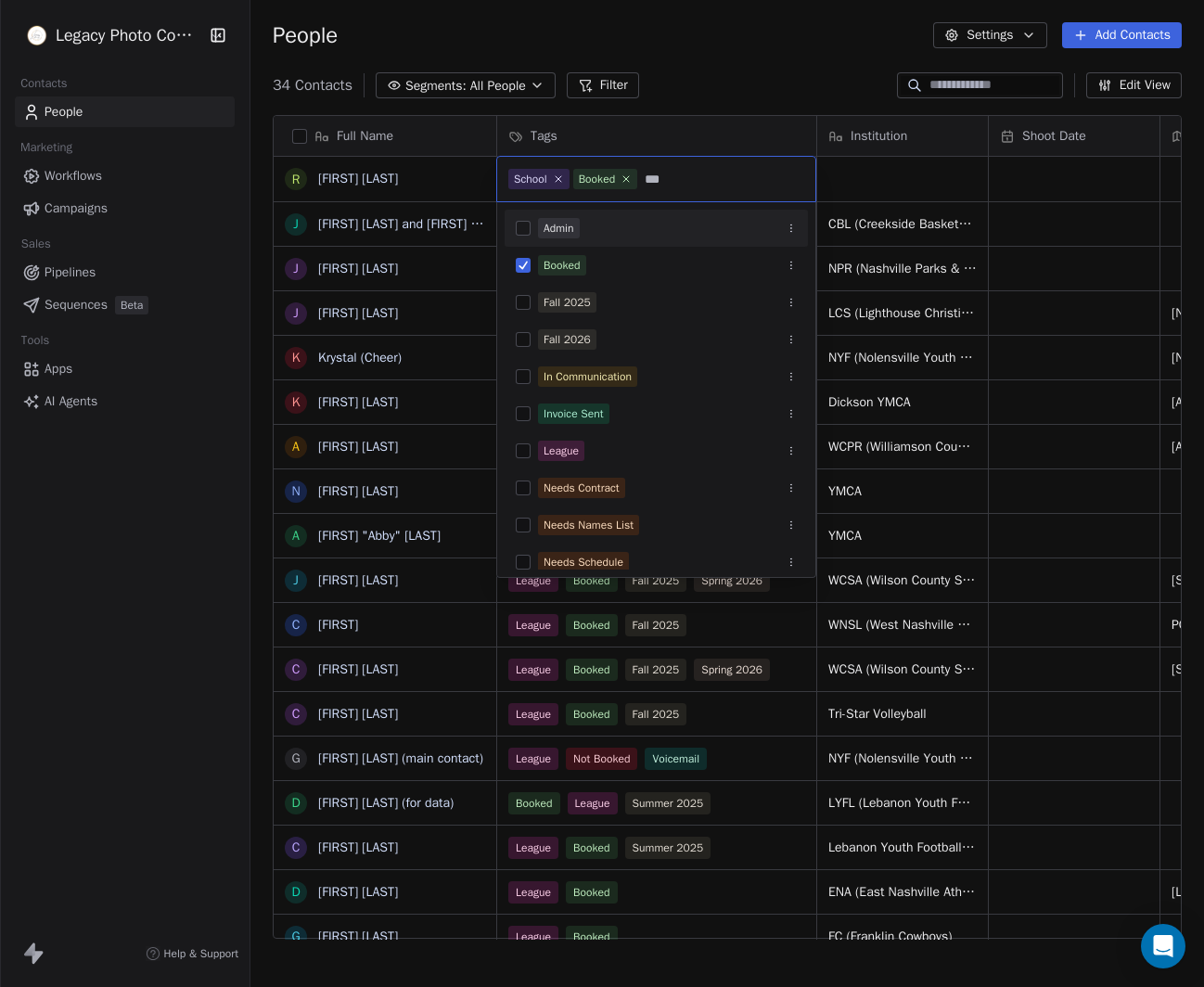 type on "****" 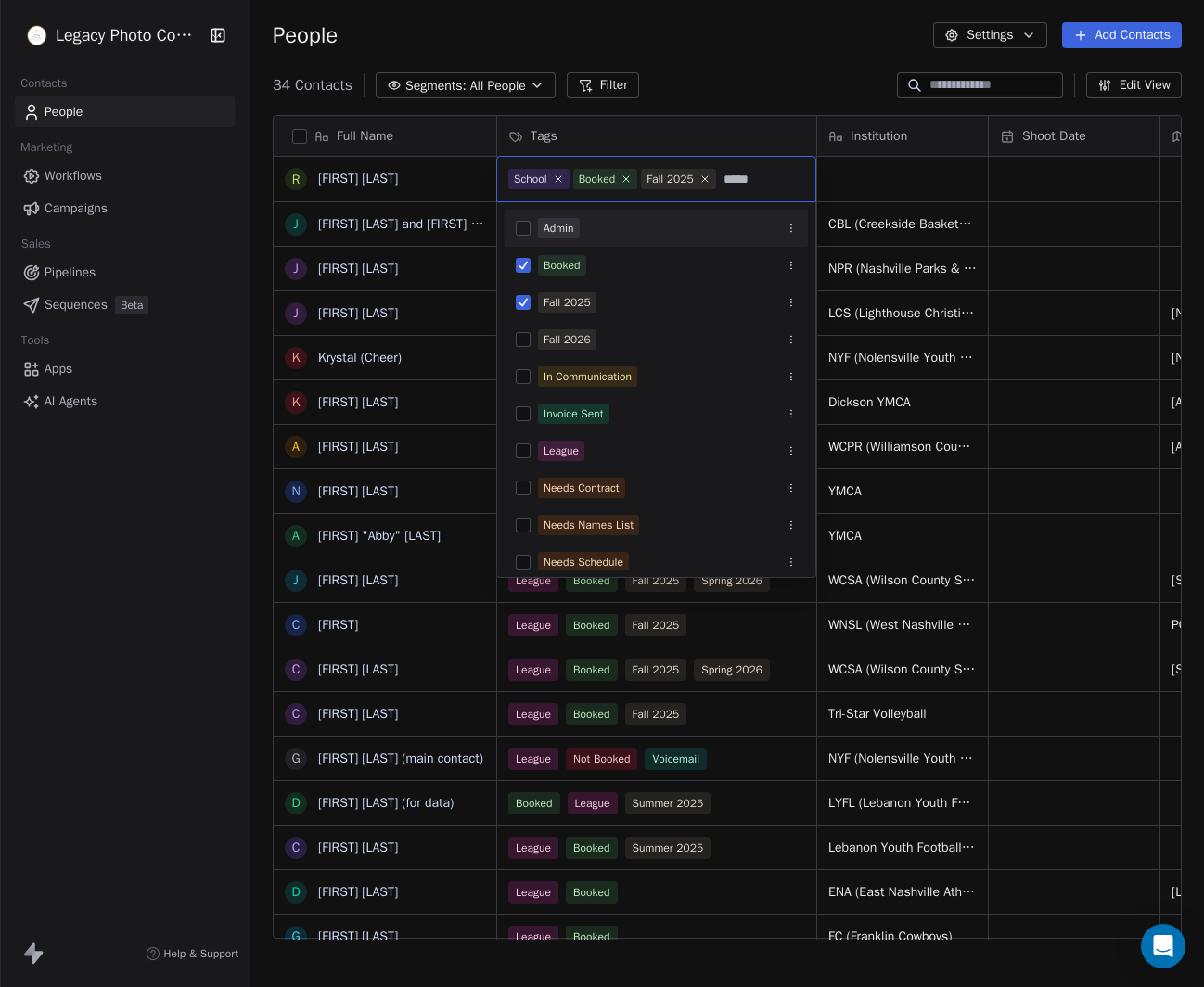 type on "******" 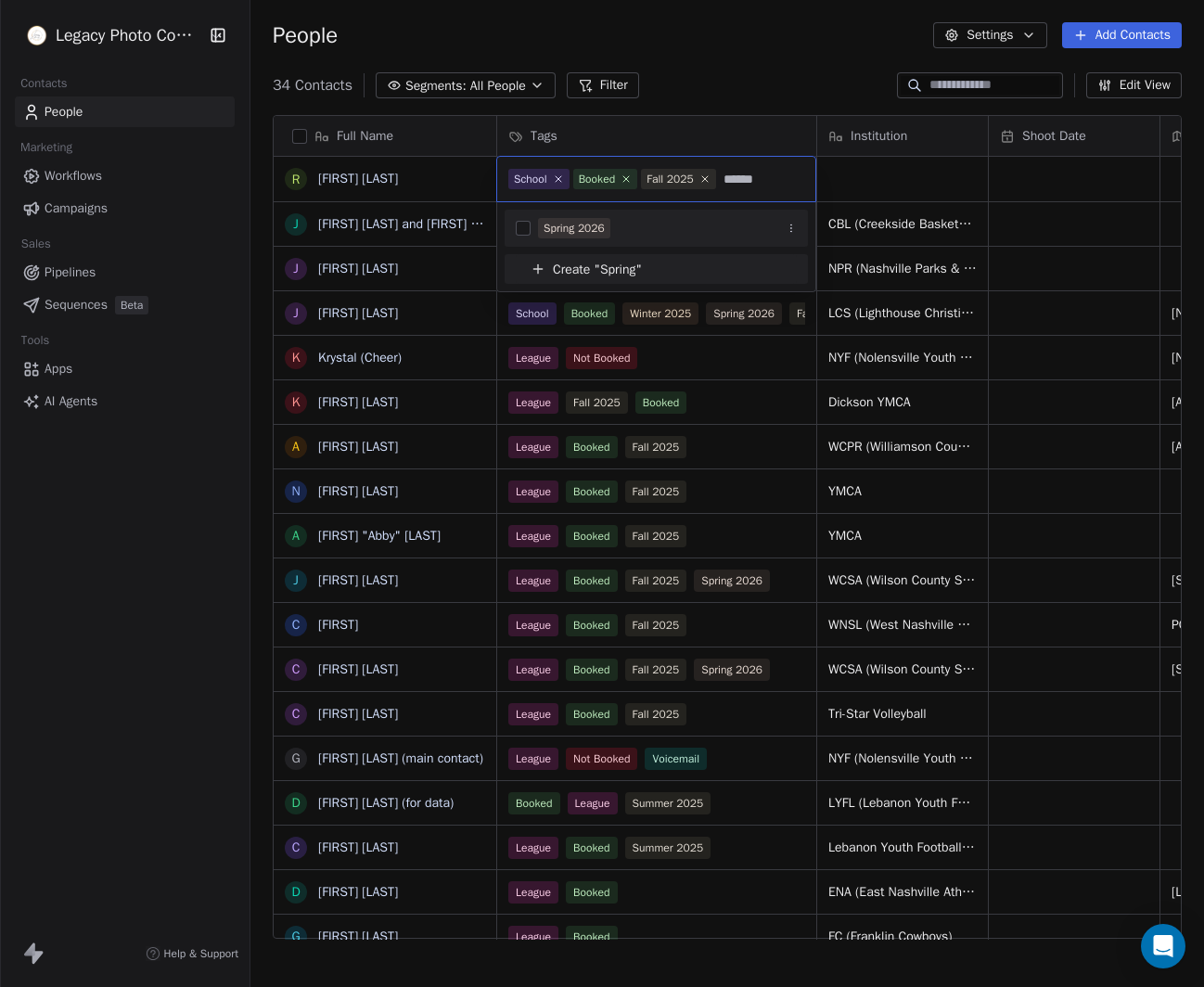 type 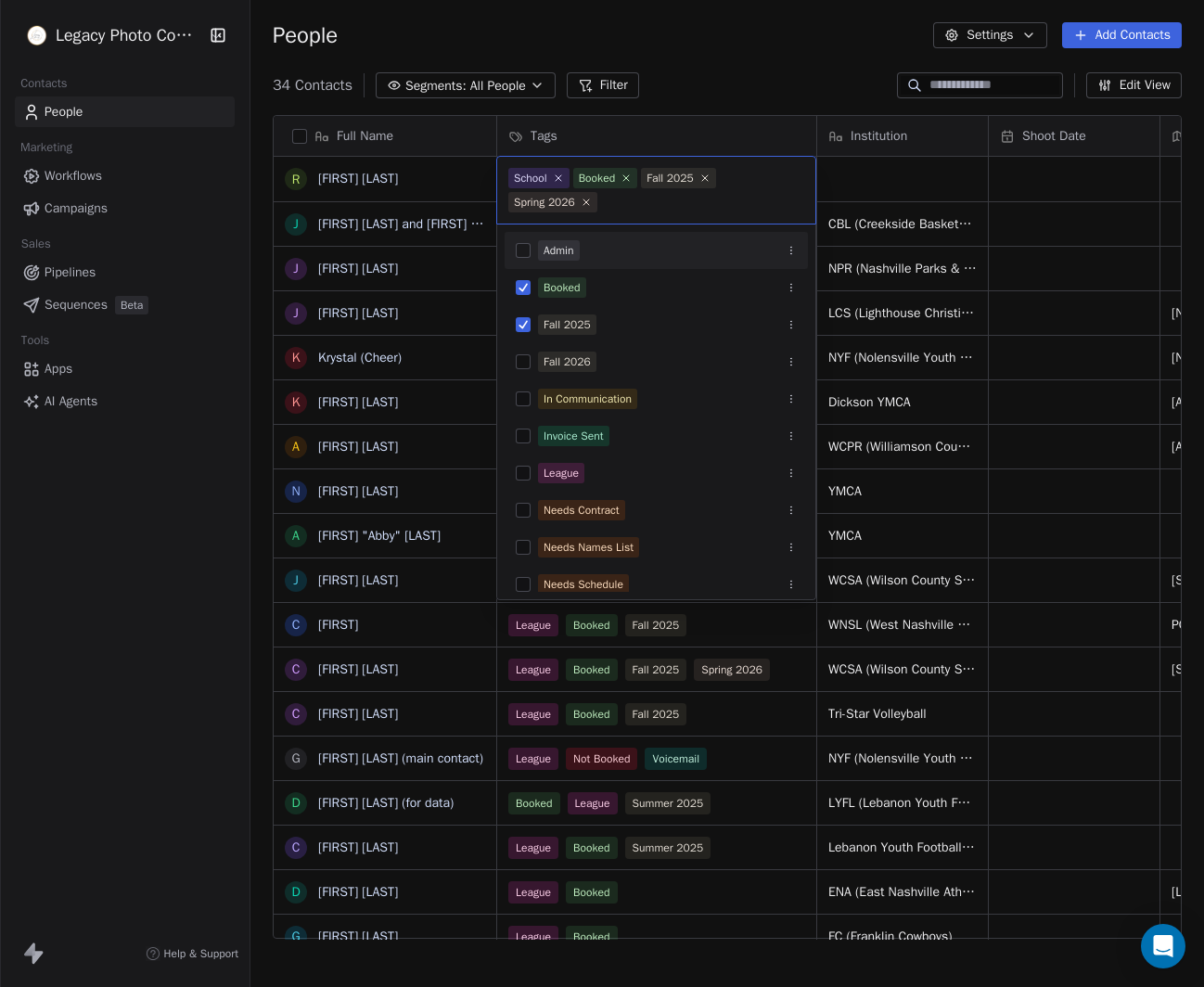 click on "Legacy Photo Company Contacts People Marketing Workflows Campaigns Sales Pipelines Sequences Beta Tools Apps AI Agents Help & Support People Settings Add Contacts 34 Contacts Segments: All People Filter Edit View Tag Add to Sequence Export Full Name R [FIRST] [LAST] J [FIRST] [LAST] and [FIRST] [LAST] J [FIRST] [LAST] J [FIRST] [LAST] J [FIRST] [LAST] K Krystal (Cheer) K [FIRST] [LAST] A [FIRST] [LAST] N [FIRST] [LAST] A Abigail "Abby" [LAST] J [FIRST] [LAST] C [FIRST] [LAST] C [FIRST] [LAST] C [FIRST] [LAST] G [FIRST] [LAST] (main contact) D [FIRST] [LAST] (for data) C [FIRST] [LAST] D [FIRST] [LAST] G [FIRST] [LAST] D [FIRST] [LAST] B [FIRST] [LAST] (Basketball) C [FIRST] [LAST] (Baseball) A [FIRST] [LAST] C [FIRST] [LAST] C [FIRST] [LAST] N [FIRST] [LAST] I [FIRST] S [FIRST] [LAST] M [FIRST] [LAST] A [FIRST] [LAST] D [FIRST] [LAST] W [FIRST] [LAST] M [FIRST] [LAST] T [FIRST] [LAST] B [FIRST] [LAST] Tags Institution Shoot Date Address Email Phone Number Job Title League Not Booked CBL (Creekside Basketball League) [EMAIL] League Not Booked School YMCA" at bounding box center (602, 494) 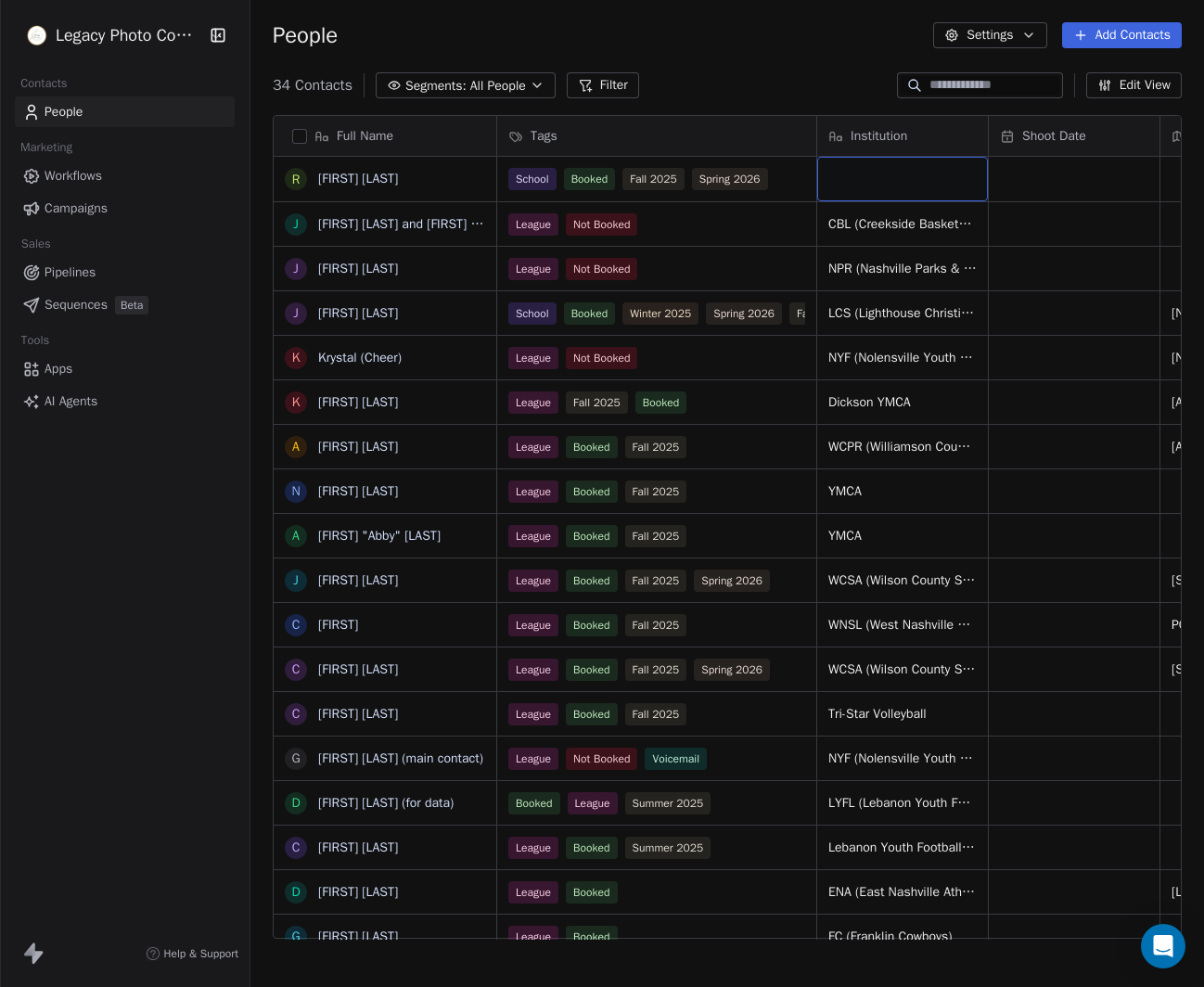 click at bounding box center (903, 179) 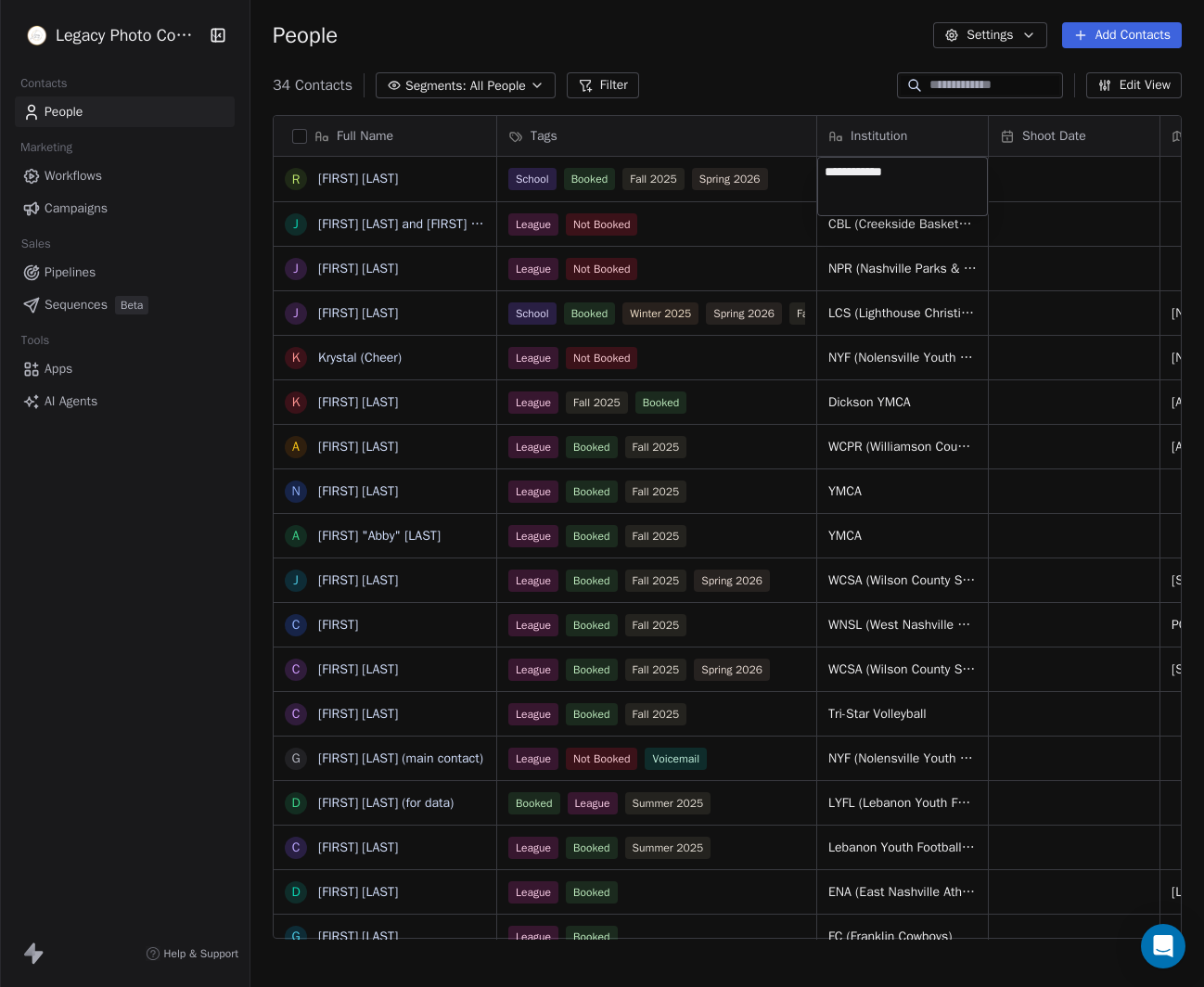 drag, startPoint x: 926, startPoint y: 186, endPoint x: 816, endPoint y: 190, distance: 110.0727 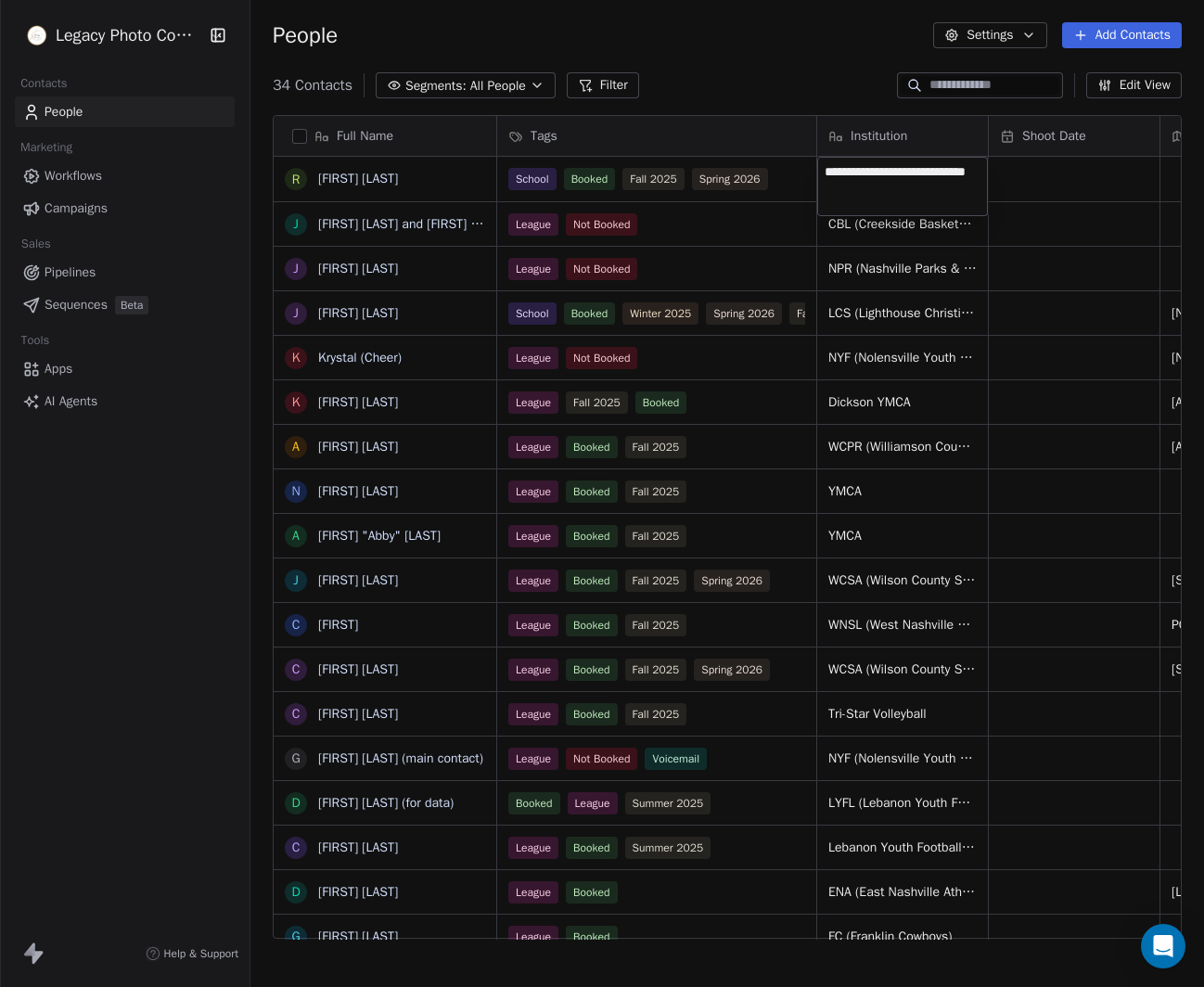 type on "**********" 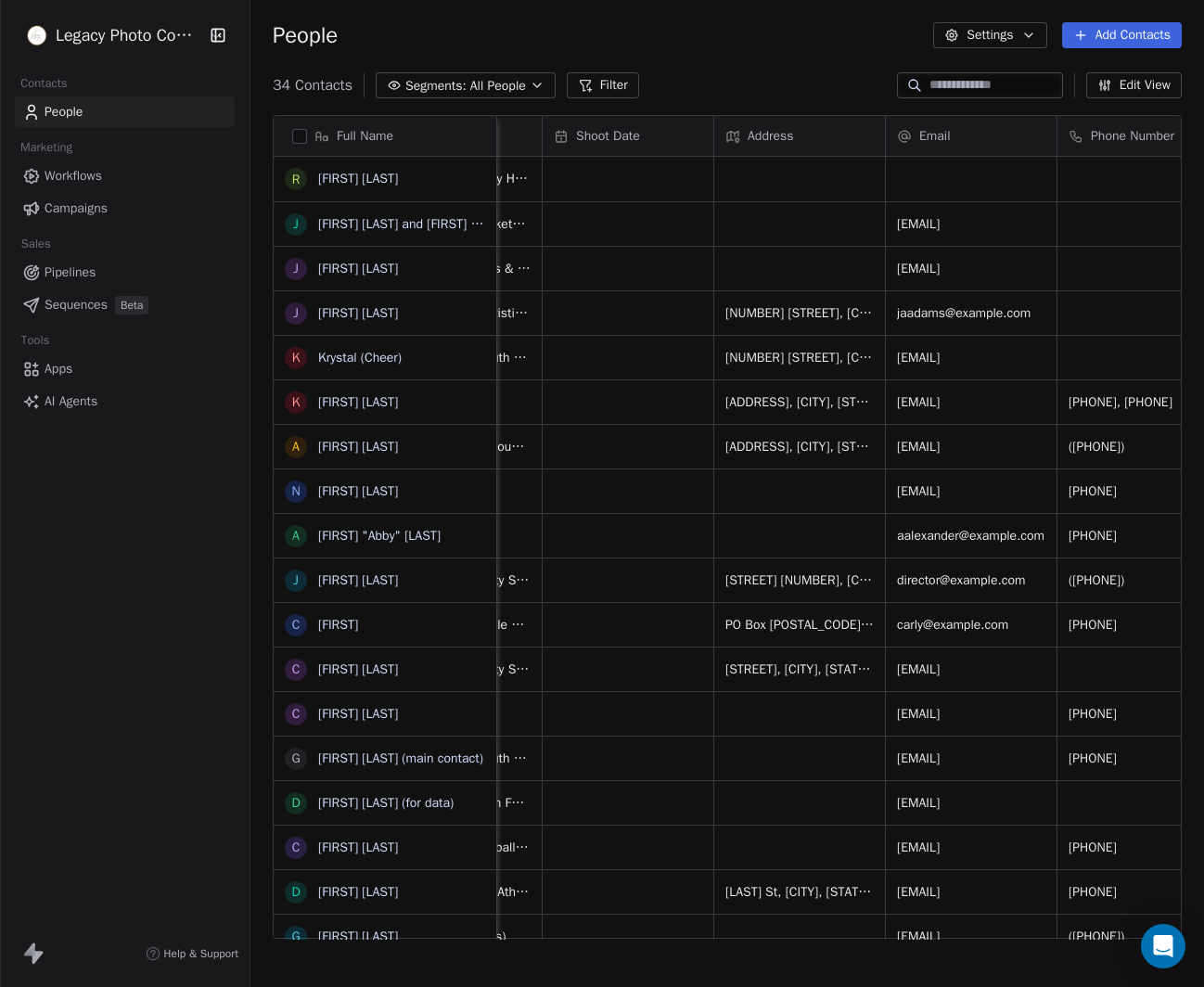 scroll, scrollTop: 0, scrollLeft: 447, axis: horizontal 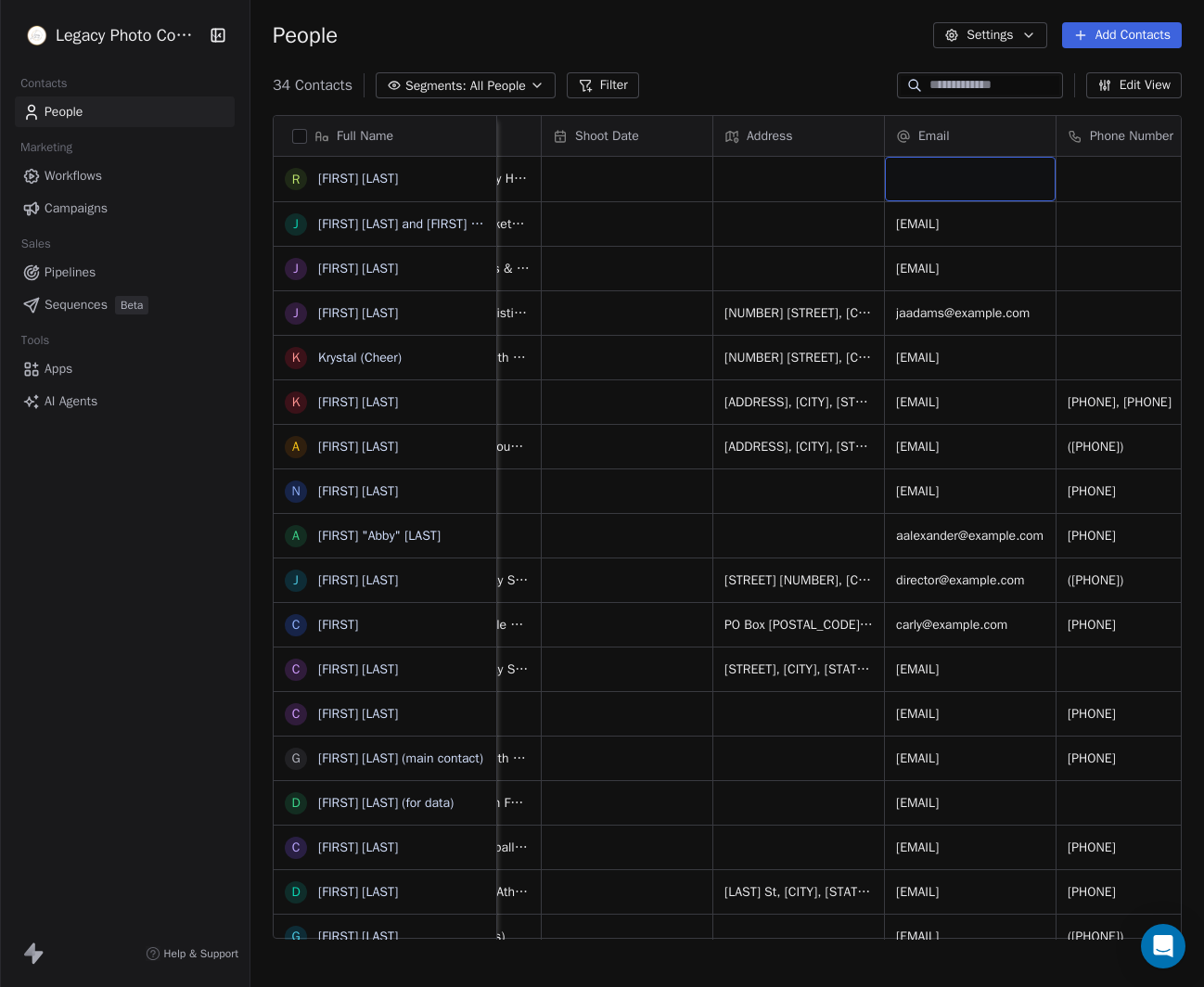 click at bounding box center (970, 179) 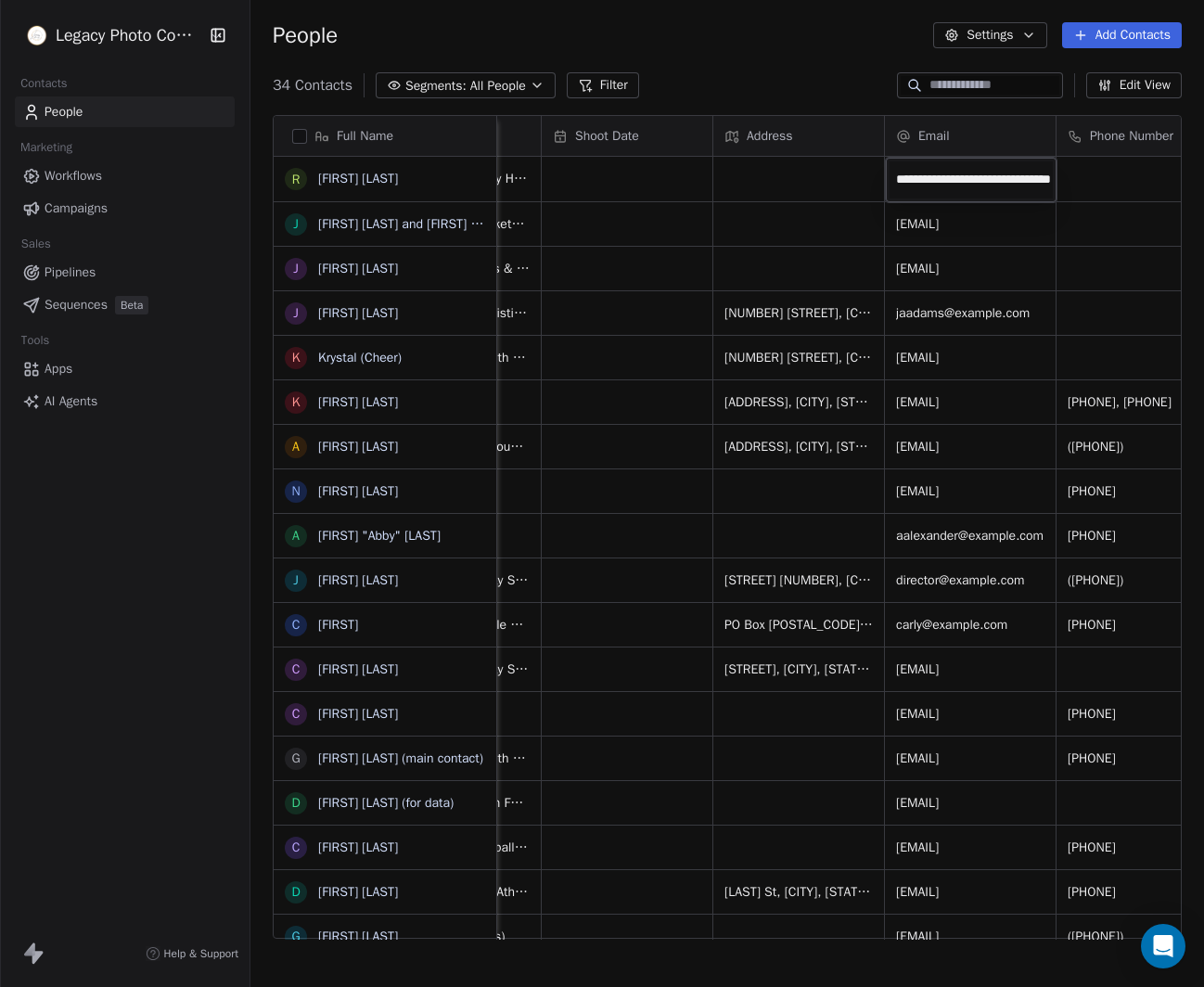 scroll, scrollTop: 0, scrollLeft: 54, axis: horizontal 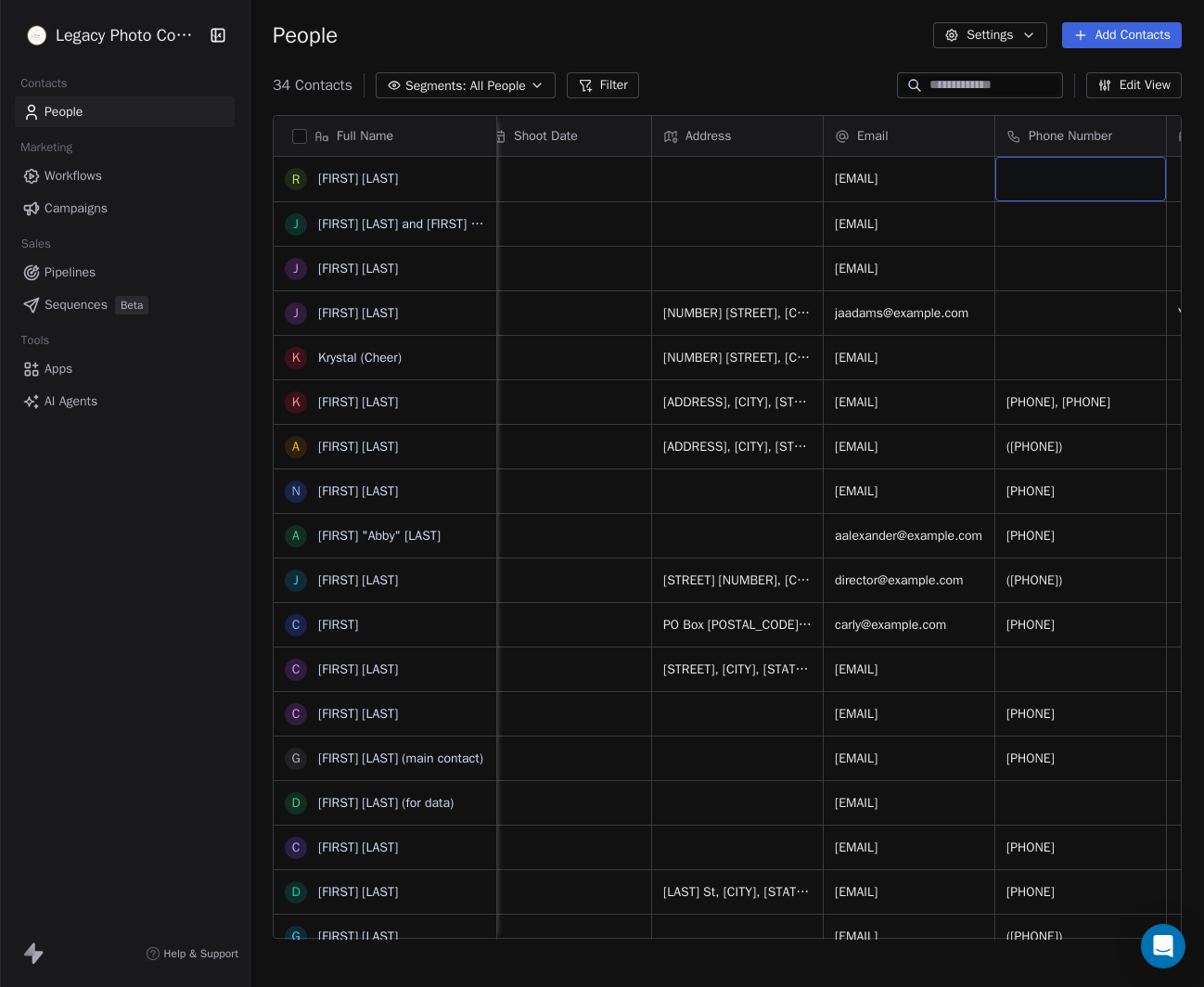 click at bounding box center [1081, 179] 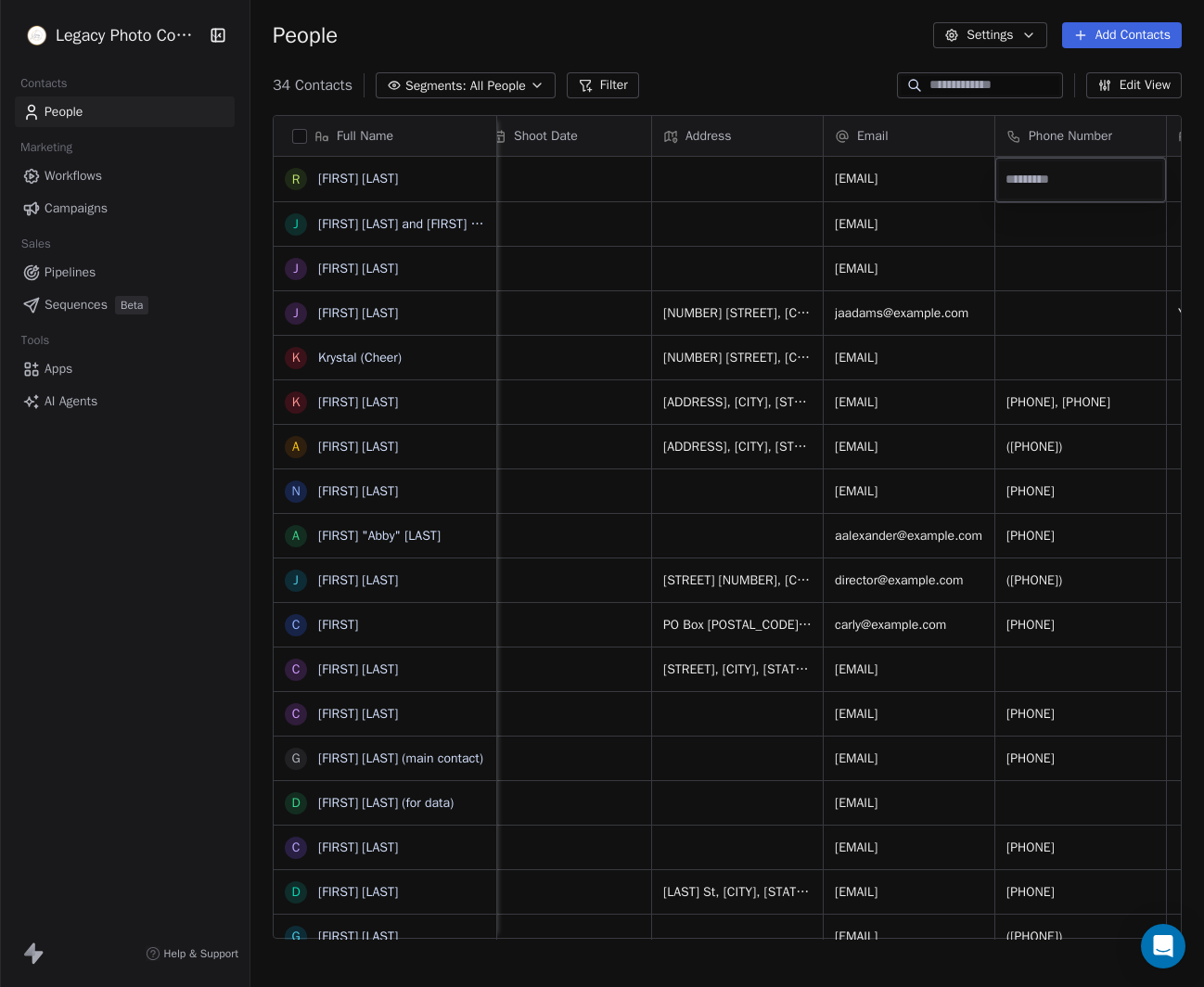 type on "**********" 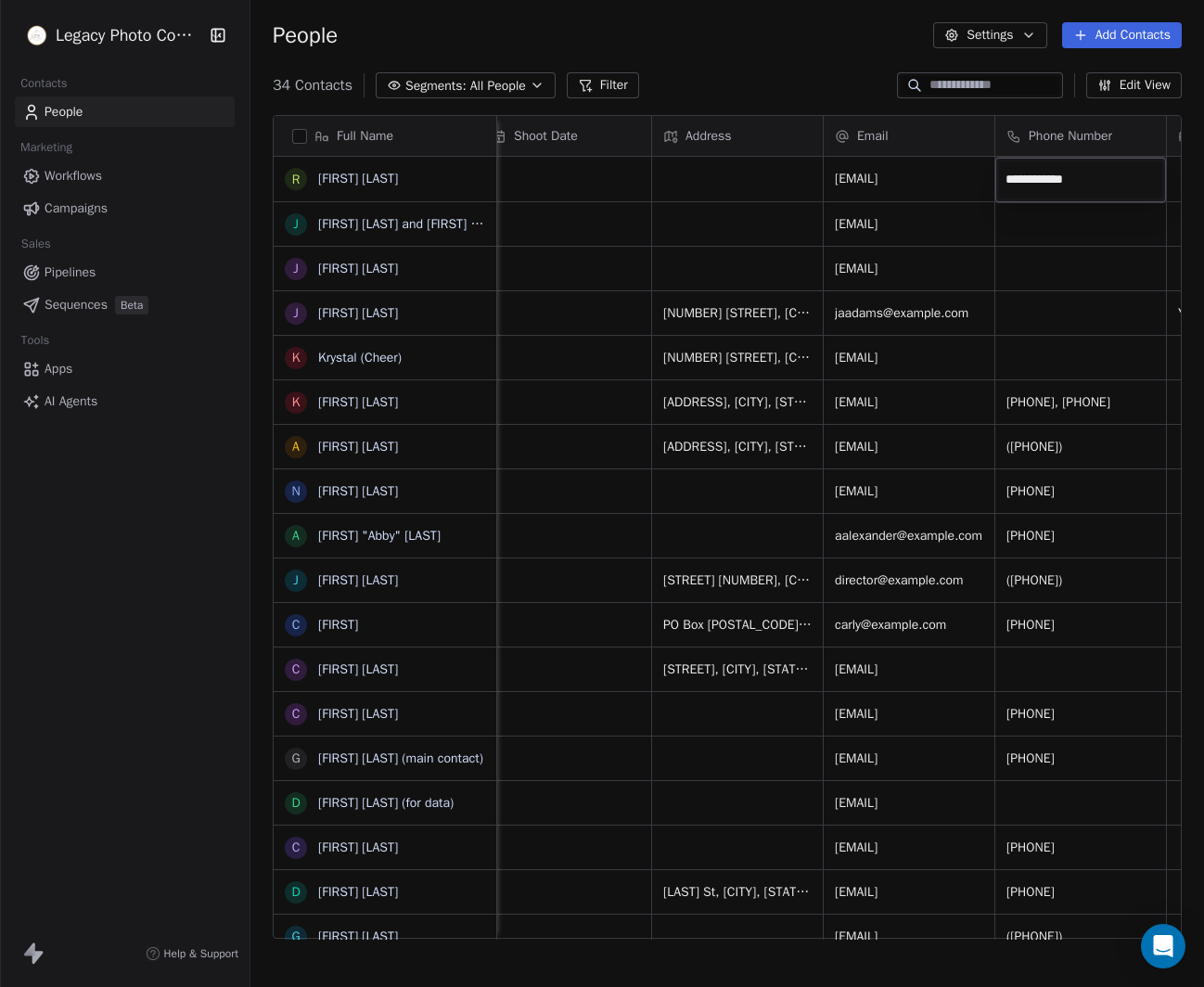 click on "Legacy Photo Company Contacts People Marketing Workflows Campaigns Sales Pipelines Sequences Beta Tools Apps AI Agents Help & Support People Settings Add Contacts 34 Contacts Segments: All People Filter Edit View Tag Add to Sequence Export Full Name R [FIRST] [LAST] J [FIRST] [LAST] and [FIRST] [LAST] J [FIRST] [LAST] J [FIRST] [LAST] K [FIRST] ([NICKNAME]) K [FIRST] [LAST] A [FIRST] [LAST] N [FIRST] [LAST] A [FIRST] "[NICKNAME]" [LAST] J [FIRST] [LAST] C [FIRST] [LAST] C [FIRST] [LAST] C [FIRST] [LAST] G [FIRST] [LAST] (main contact) D [FIRST] [LAST] (for data) C [FIRST] [LAST] D [FIRST] [LAST] G [FIRST] [LAST] D [FIRST] [LAST] B [FIRST] [LAST] (Basketball) C [FIRST] [LAST] (Baseball) A [FIRST] [LAST] C [FIRST] [LAST] C [FIRST] [LAST] N [FIRST] [LAST] I [FIRST] [LAST] S [FIRST] [LAST] M [FIRST] [LAST] A [FIRST] [LAST] D [FIRST] [LAST] W [FIRST] [LAST] M [FIRST] [LAST] T [FIRST] [LAST] B [FIRST] [LAST] Tags Institution Shoot Date Address Email Phone Number Job Title Email Marketing Consent School Booked Fall 2025 Spring 2026 LAHS (Lead Academy High School) Subscribed" at bounding box center [602, 494] 